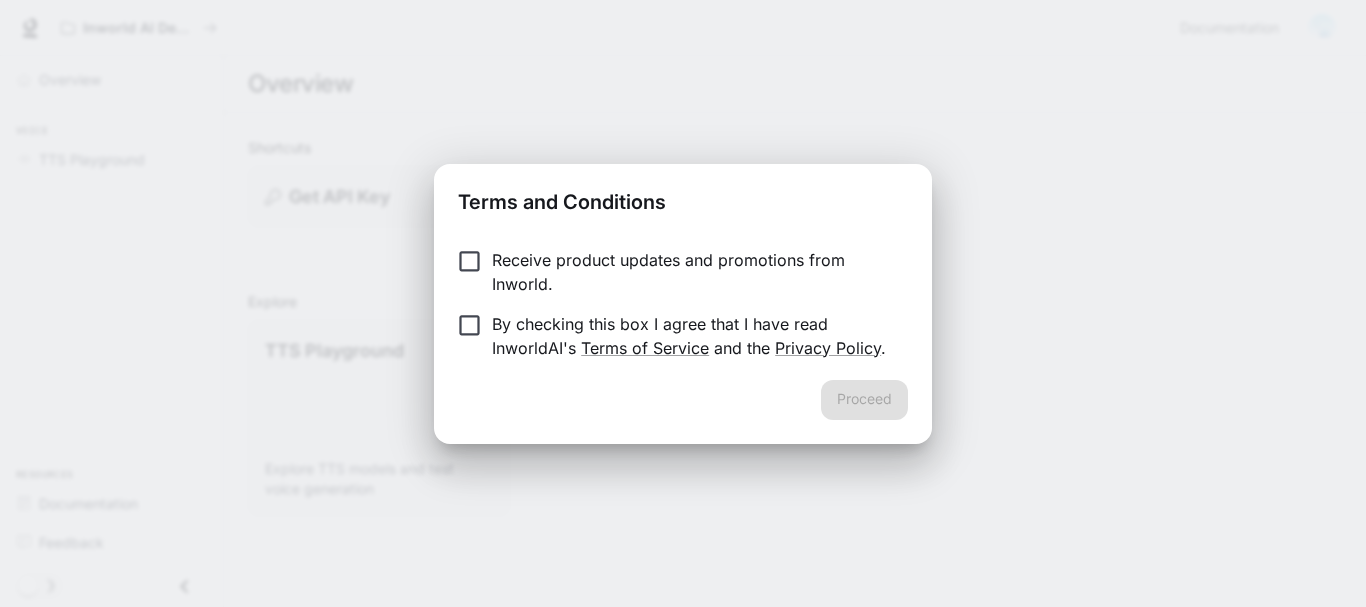 scroll, scrollTop: 0, scrollLeft: 0, axis: both 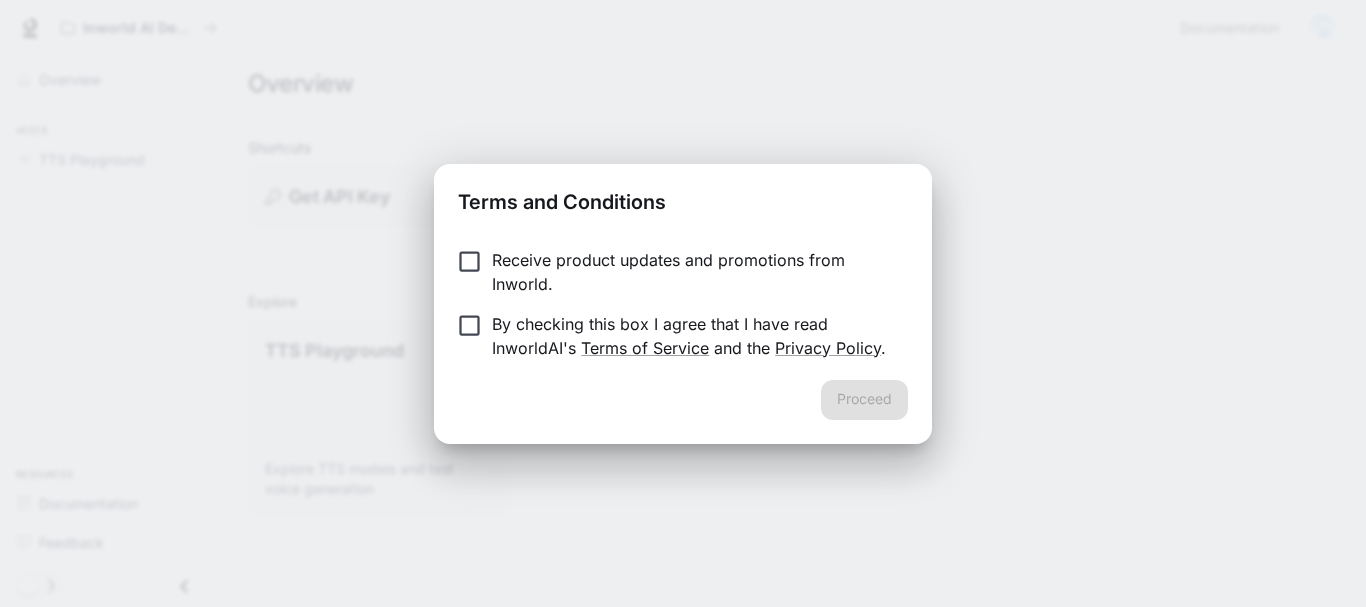 click on "Terms and Conditions Receive product updates and promotions from Inworld. By checking this box I agree that I have read InworldAI's   Terms of Service   and the   Privacy Policy . Proceed" at bounding box center [683, 303] 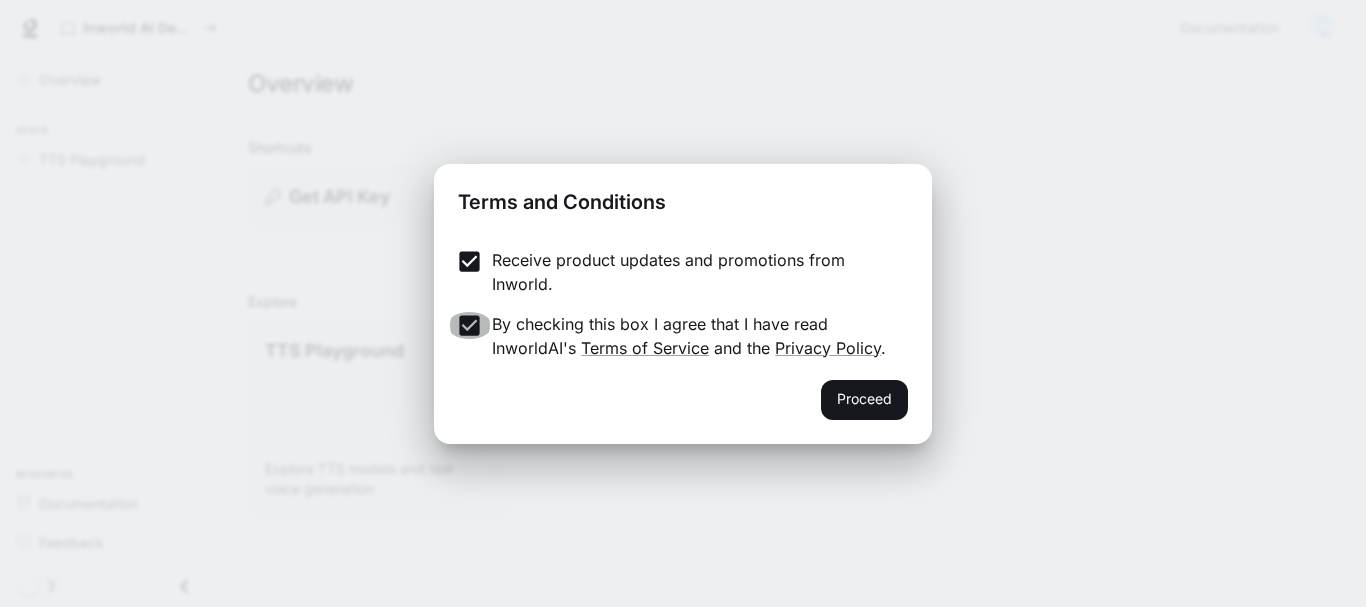 click on "By checking this box I agree that I have read InworldAI's   Terms of Service   and the   Privacy Policy ." at bounding box center (669, 336) 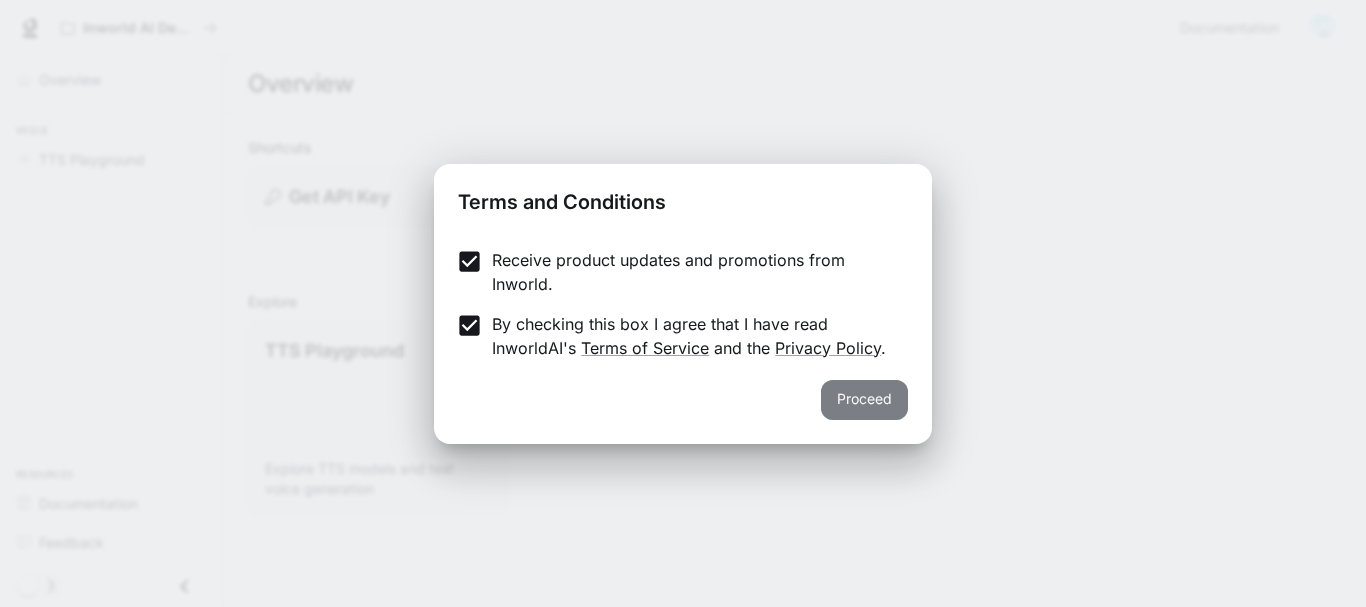 click on "Proceed" at bounding box center (864, 400) 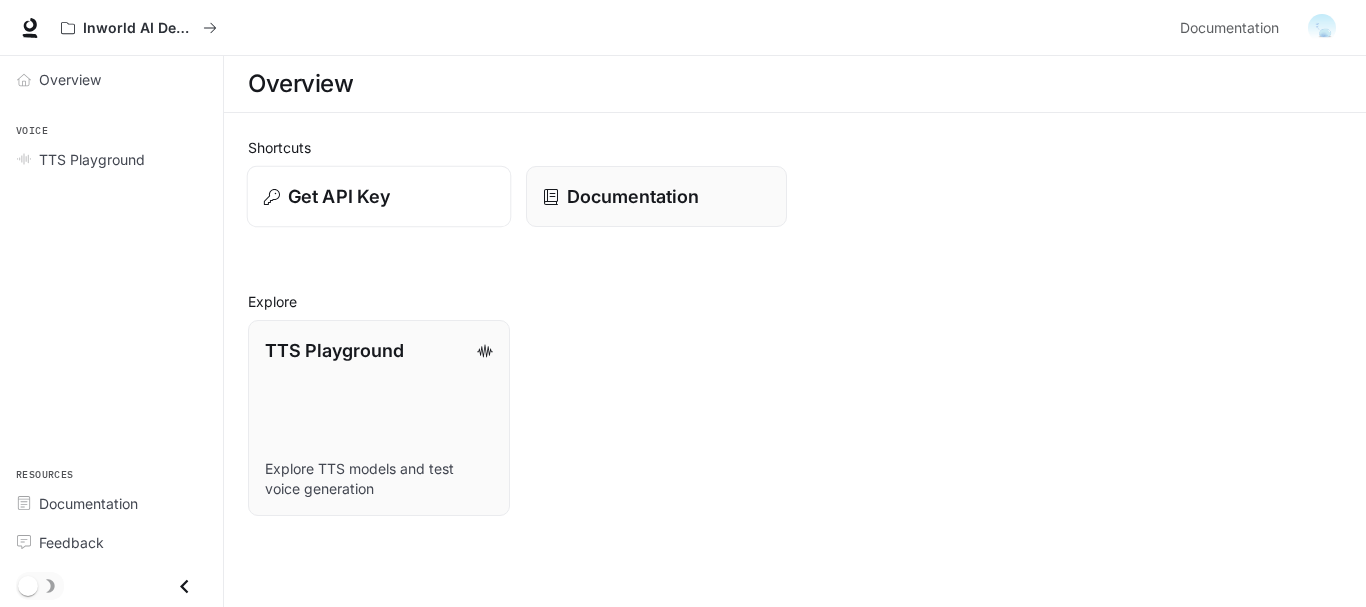 click on "Get API Key" at bounding box center (339, 196) 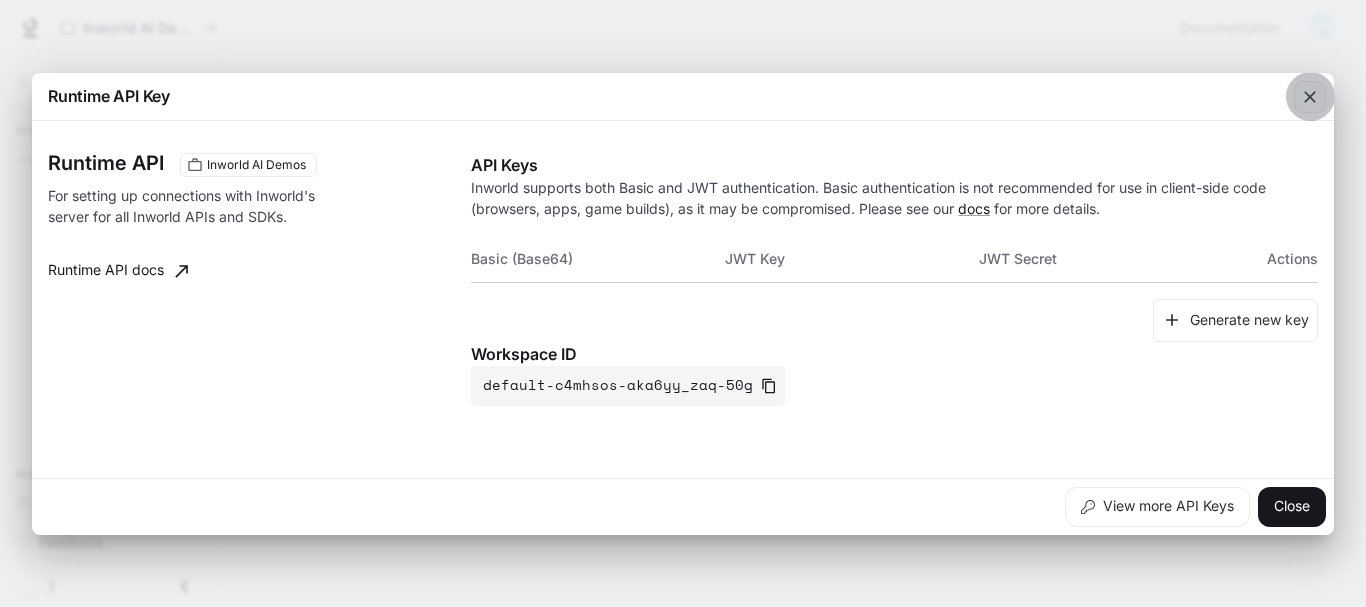 click 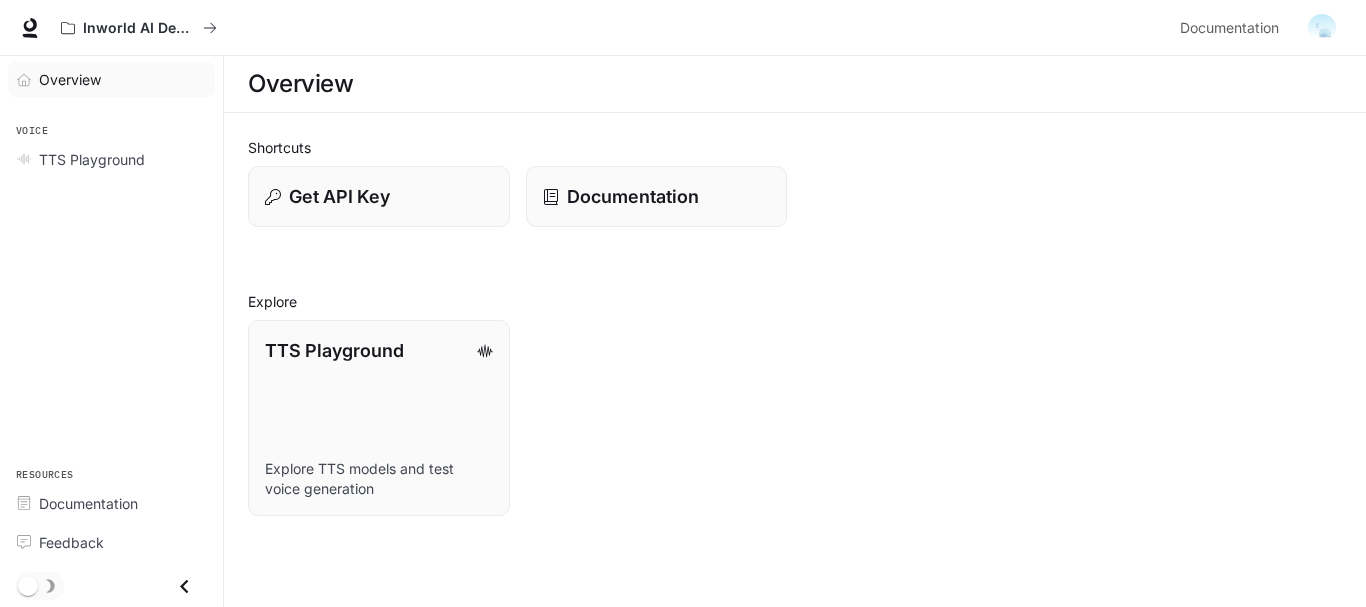 click on "Overview" at bounding box center [70, 79] 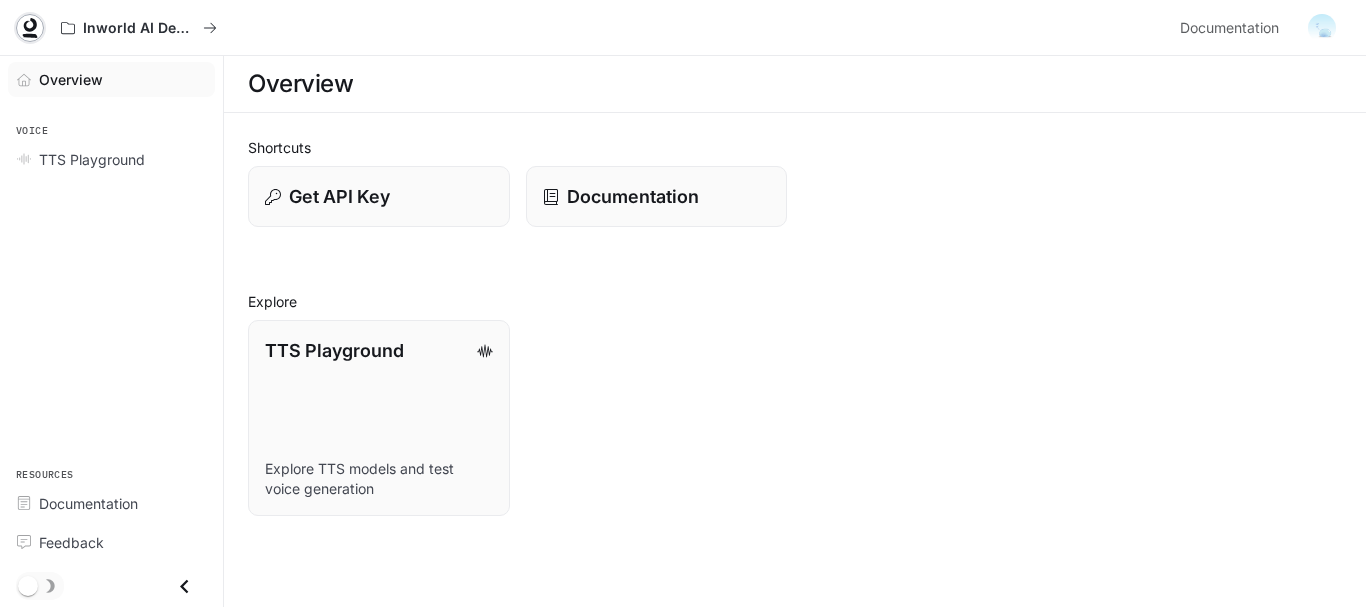 click at bounding box center (30, 28) 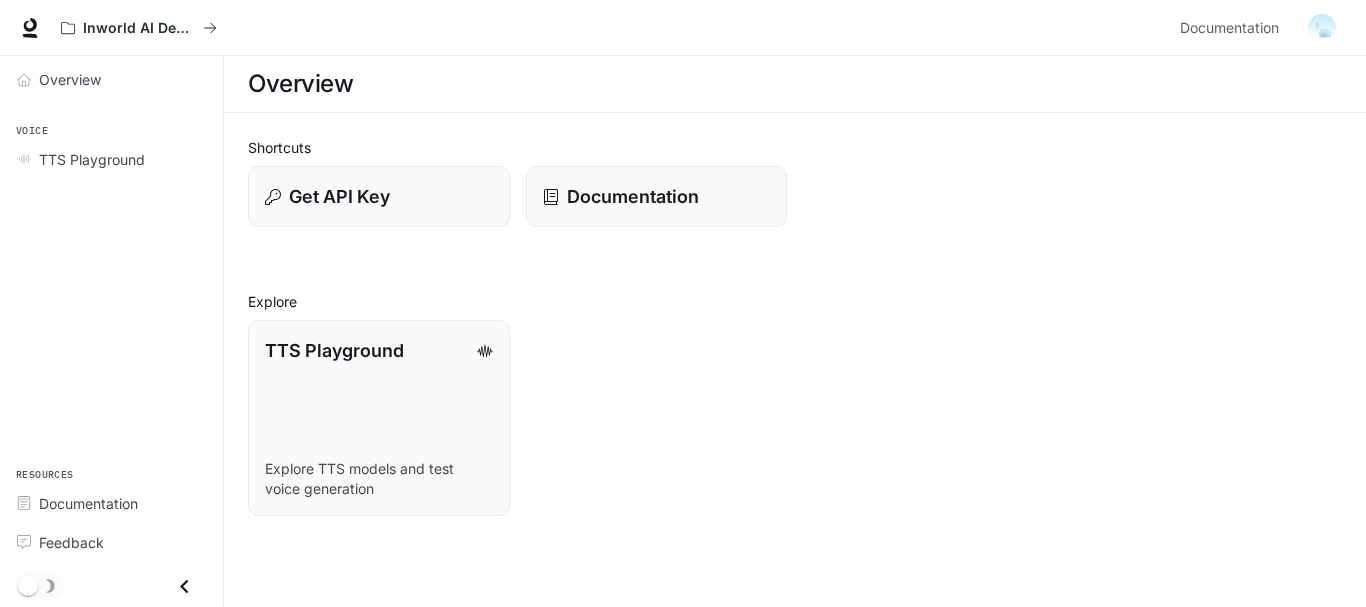 scroll, scrollTop: 0, scrollLeft: 0, axis: both 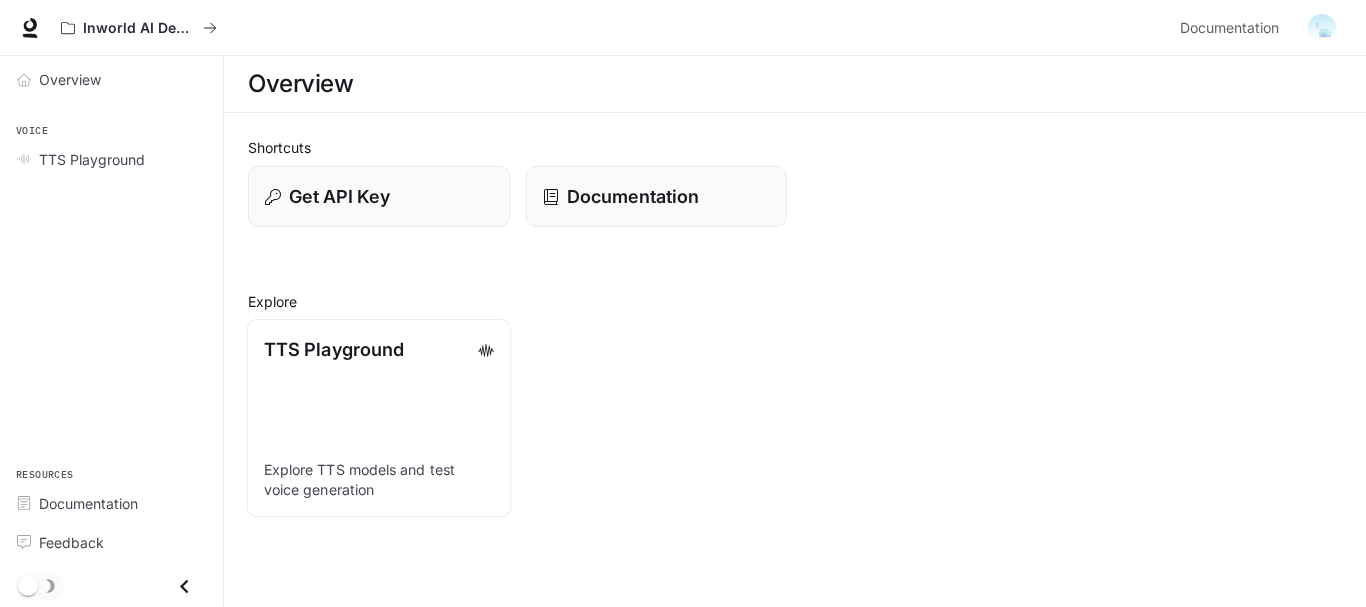 click on "TTS Playground Explore TTS models and test voice generation" at bounding box center (379, 418) 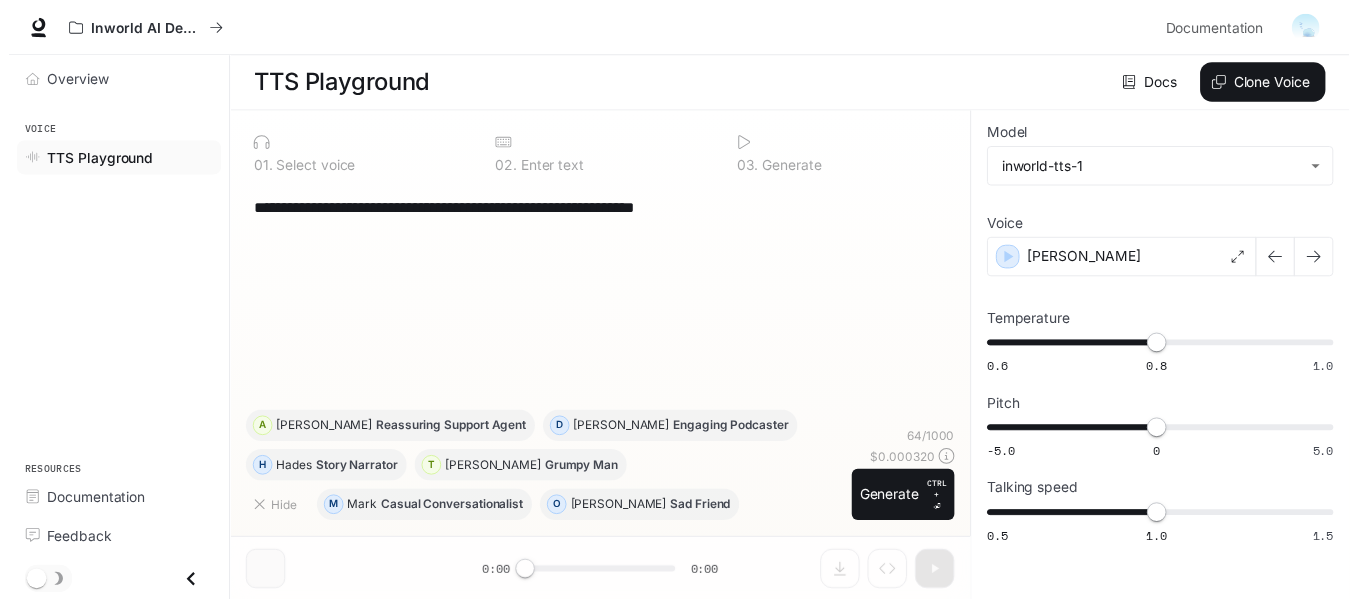 scroll, scrollTop: 0, scrollLeft: 0, axis: both 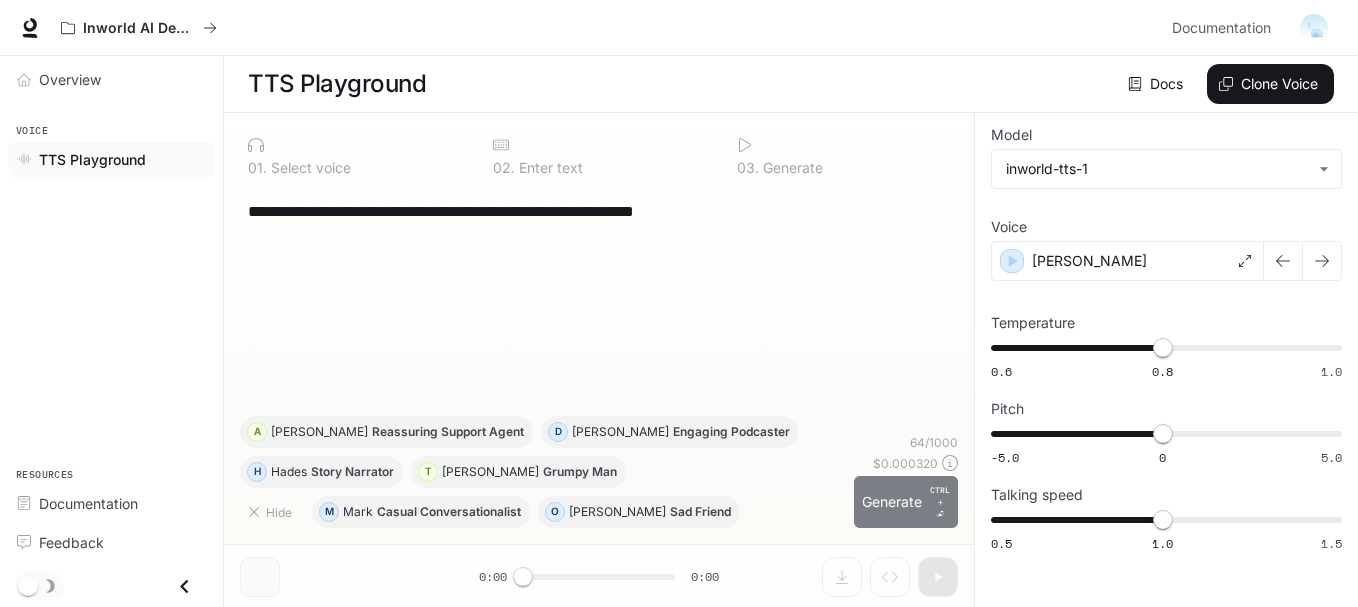 click on "Generate CTRL +  ⏎" at bounding box center [906, 502] 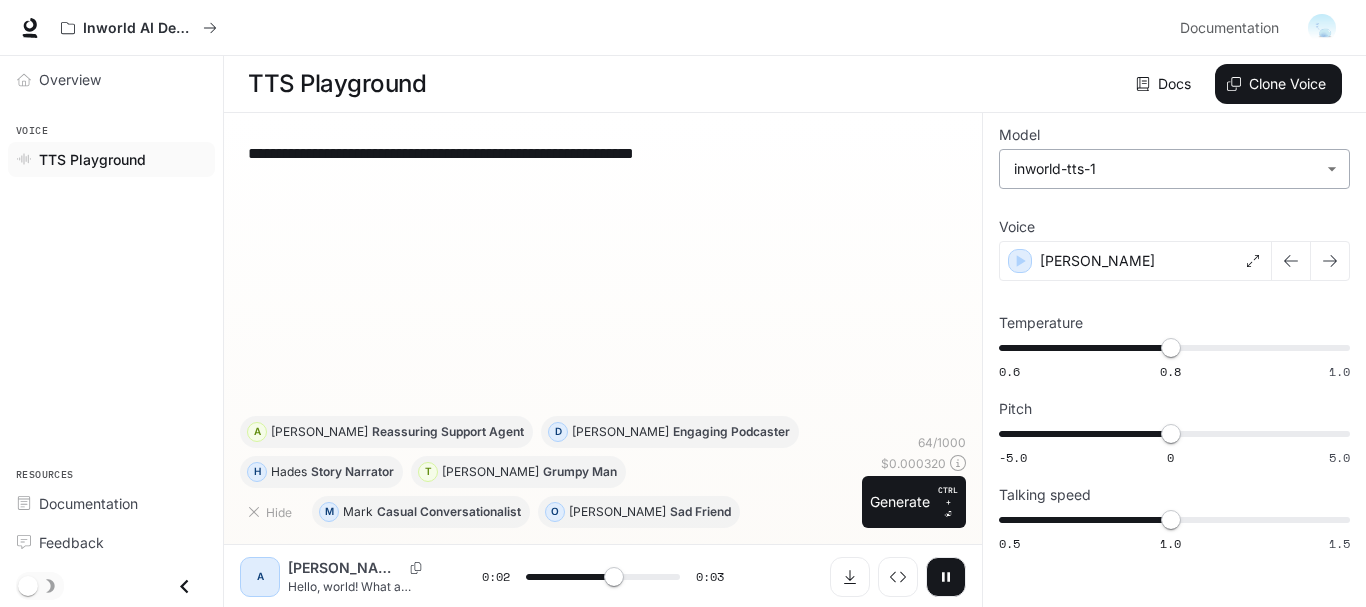 click on "**********" at bounding box center [683, 304] 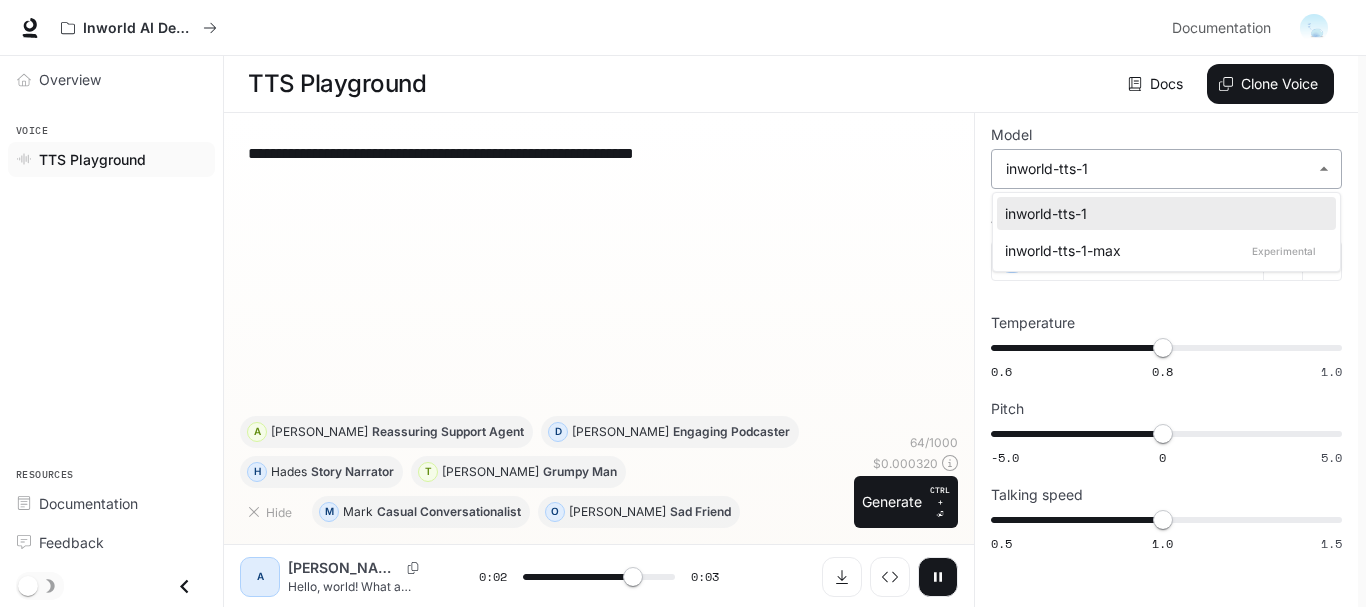 click at bounding box center (683, 303) 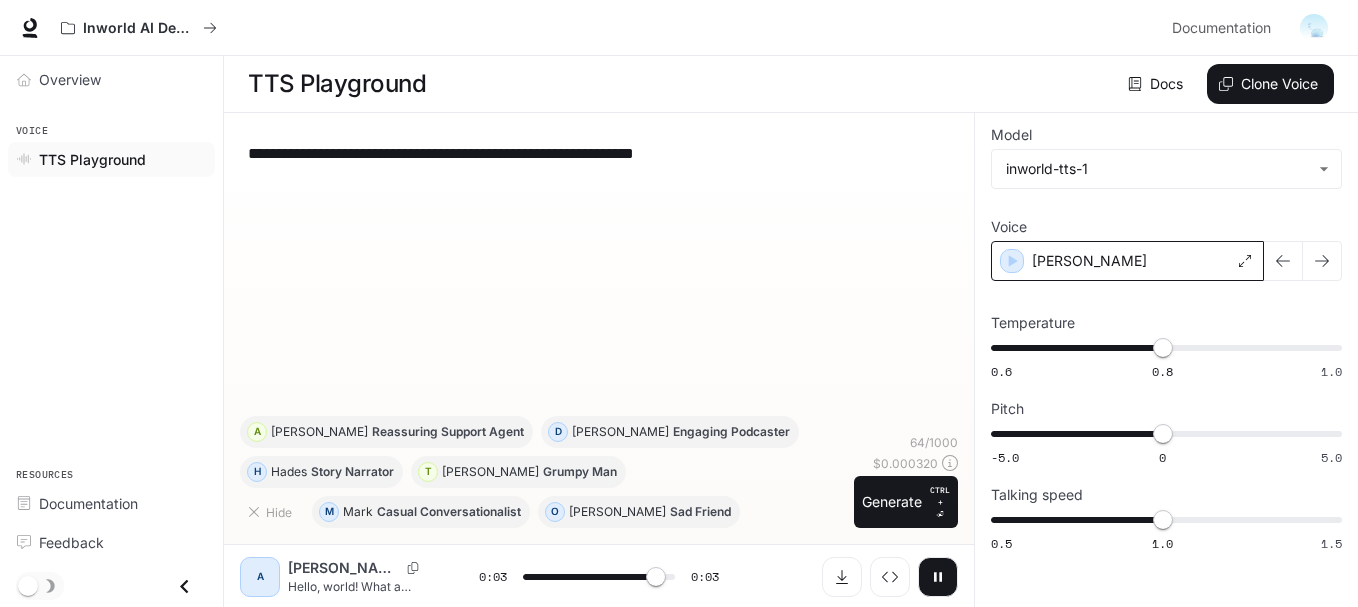 click on "[PERSON_NAME]" at bounding box center (1127, 261) 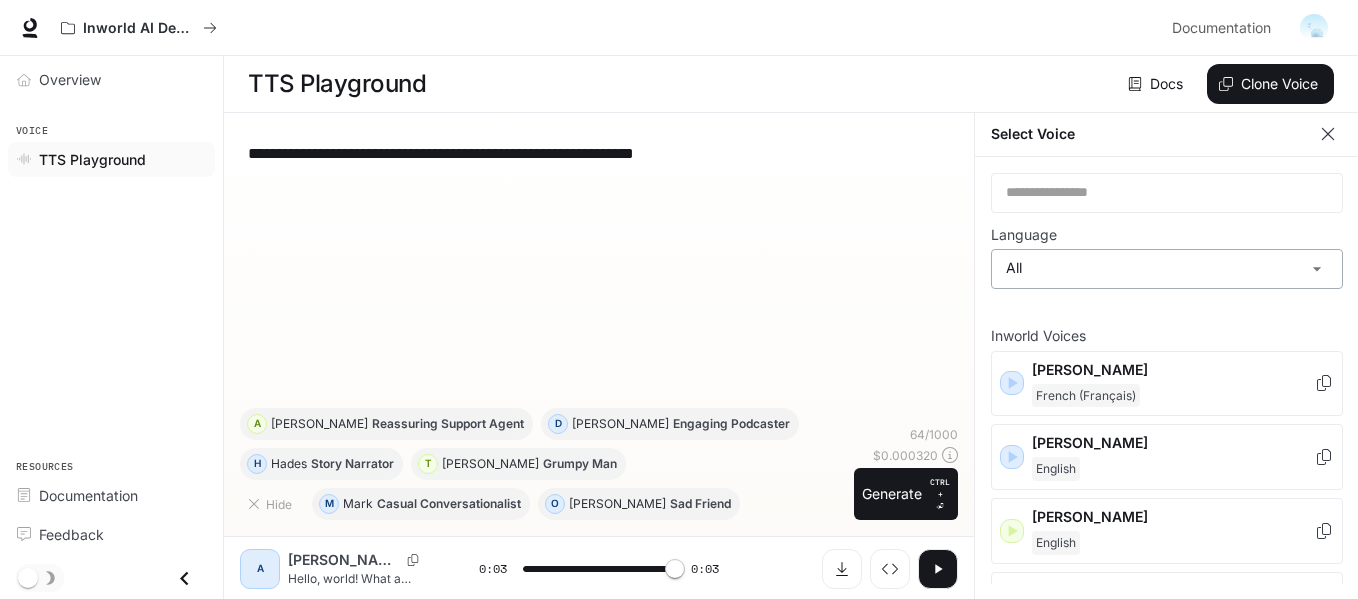 type on "*" 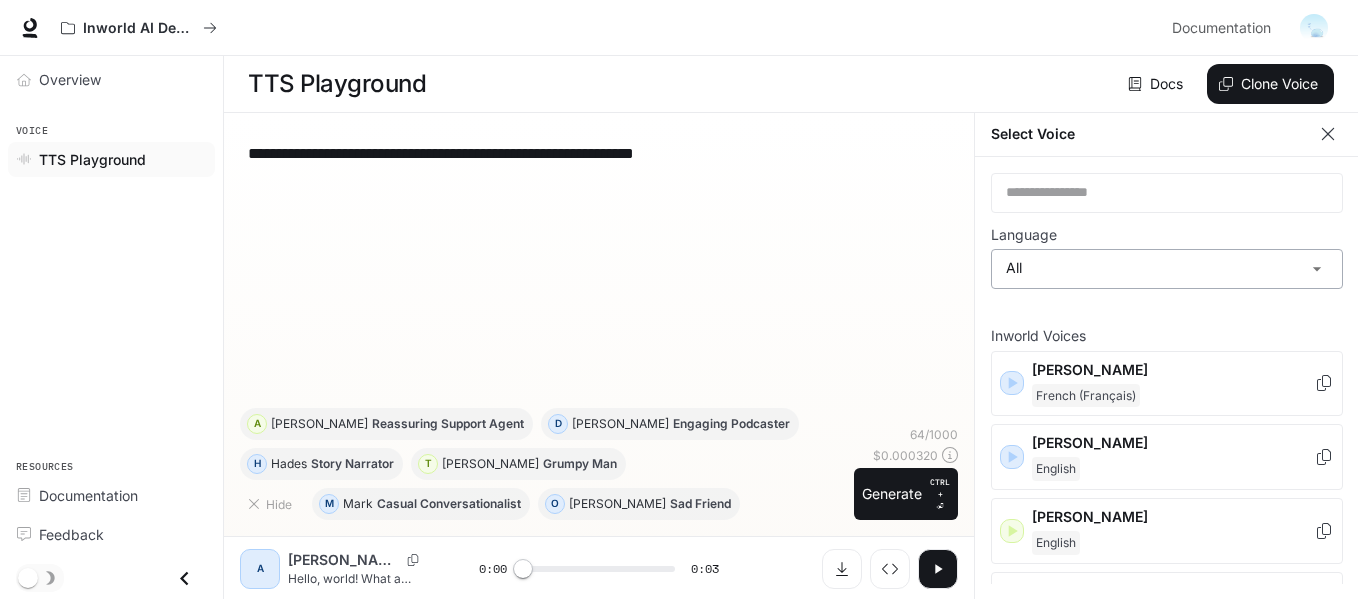 scroll, scrollTop: 9, scrollLeft: 0, axis: vertical 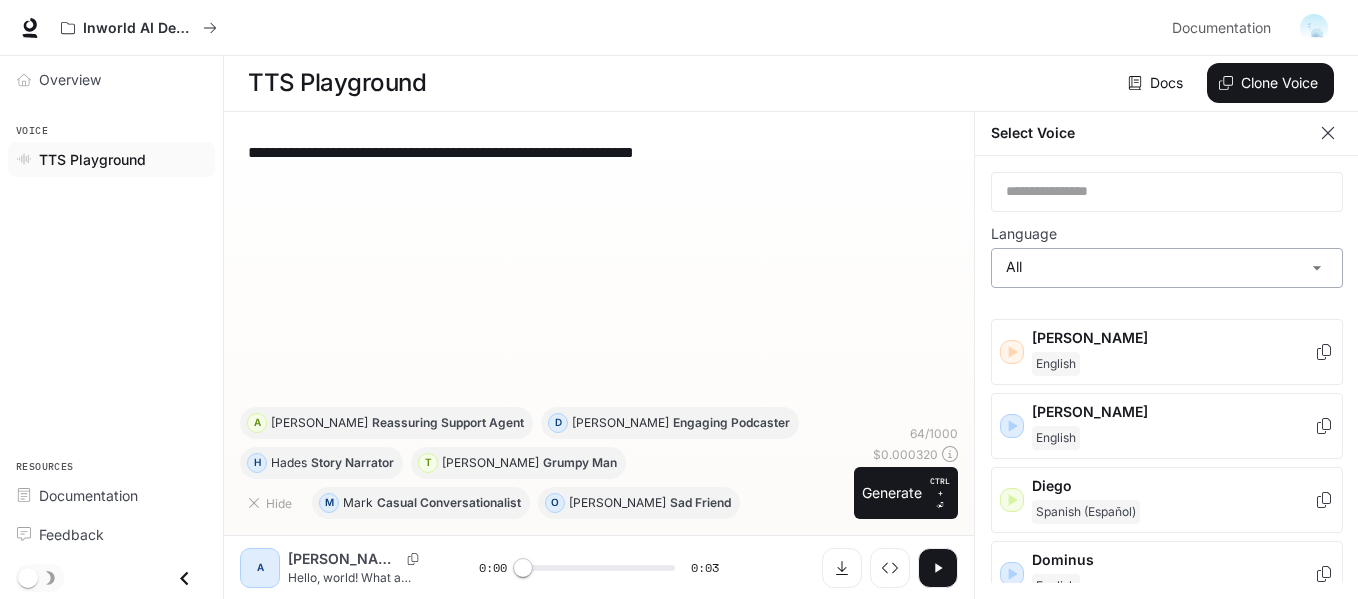 click on "**********" at bounding box center (679, 299) 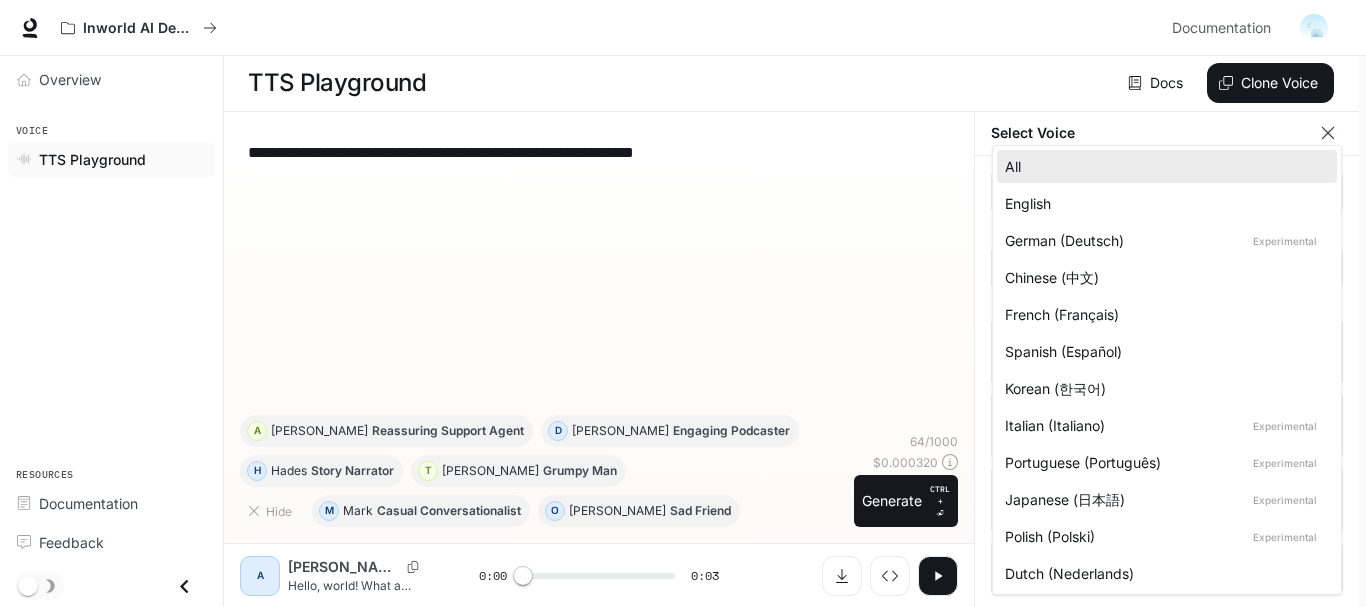 click on "English" at bounding box center [1163, 203] 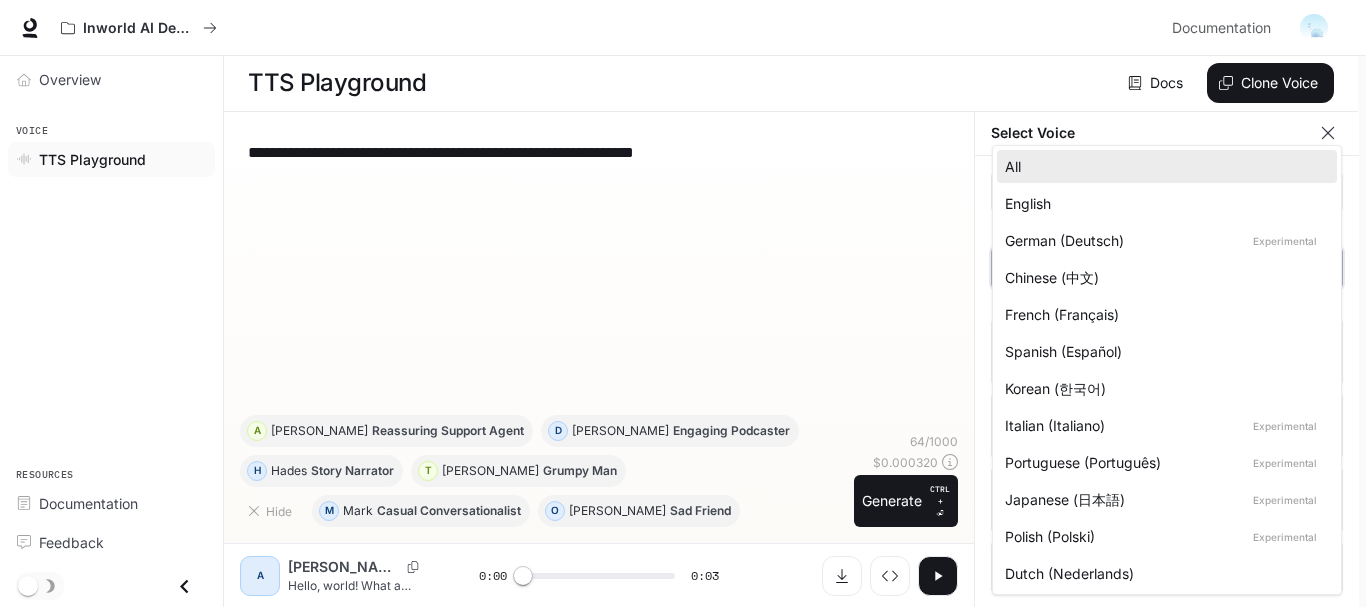 type on "*****" 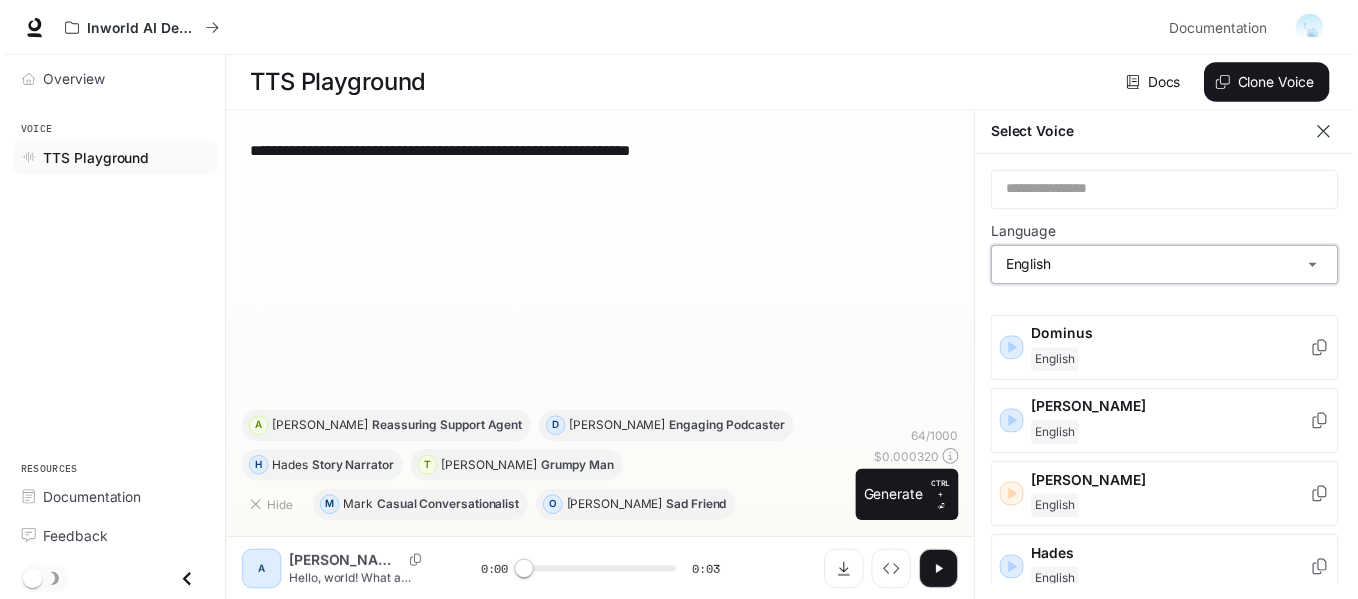 scroll, scrollTop: 252, scrollLeft: 0, axis: vertical 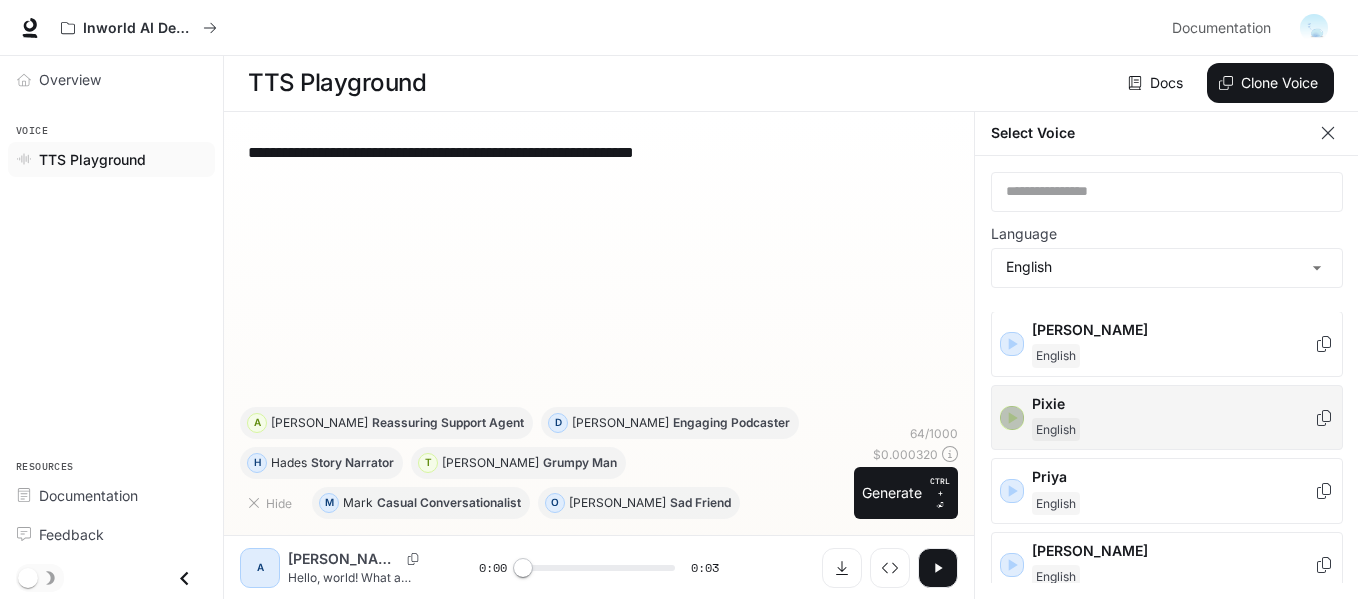 click 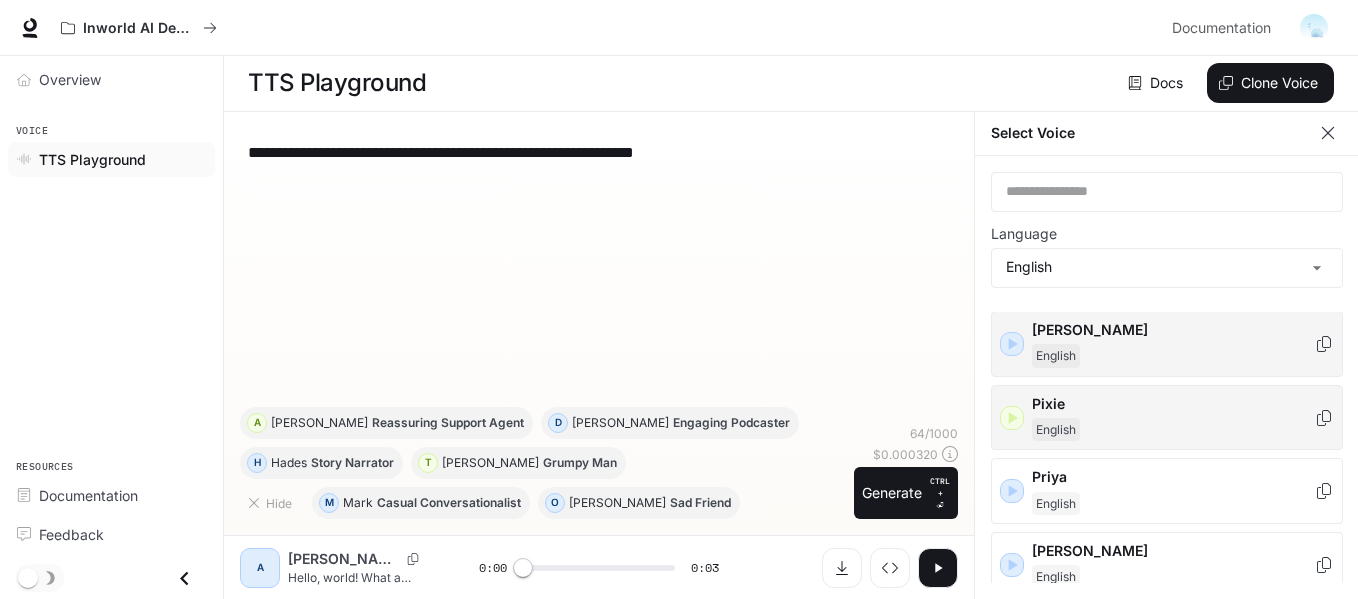 click 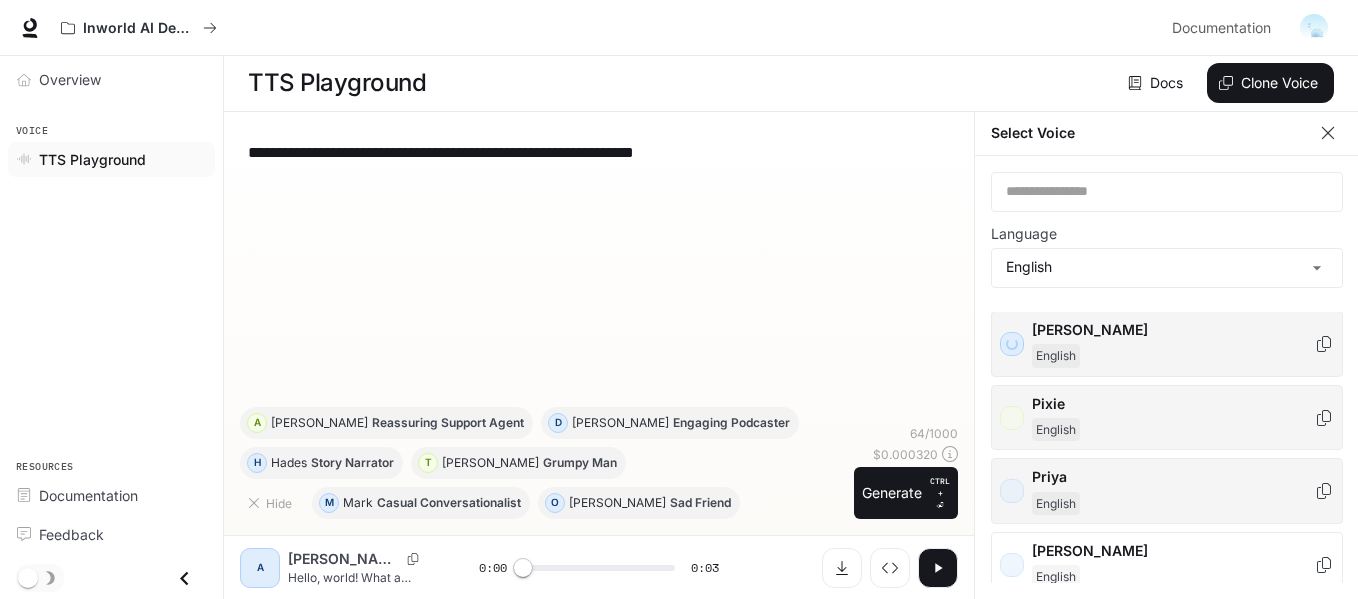 click on "Priya English" at bounding box center (1167, 491) 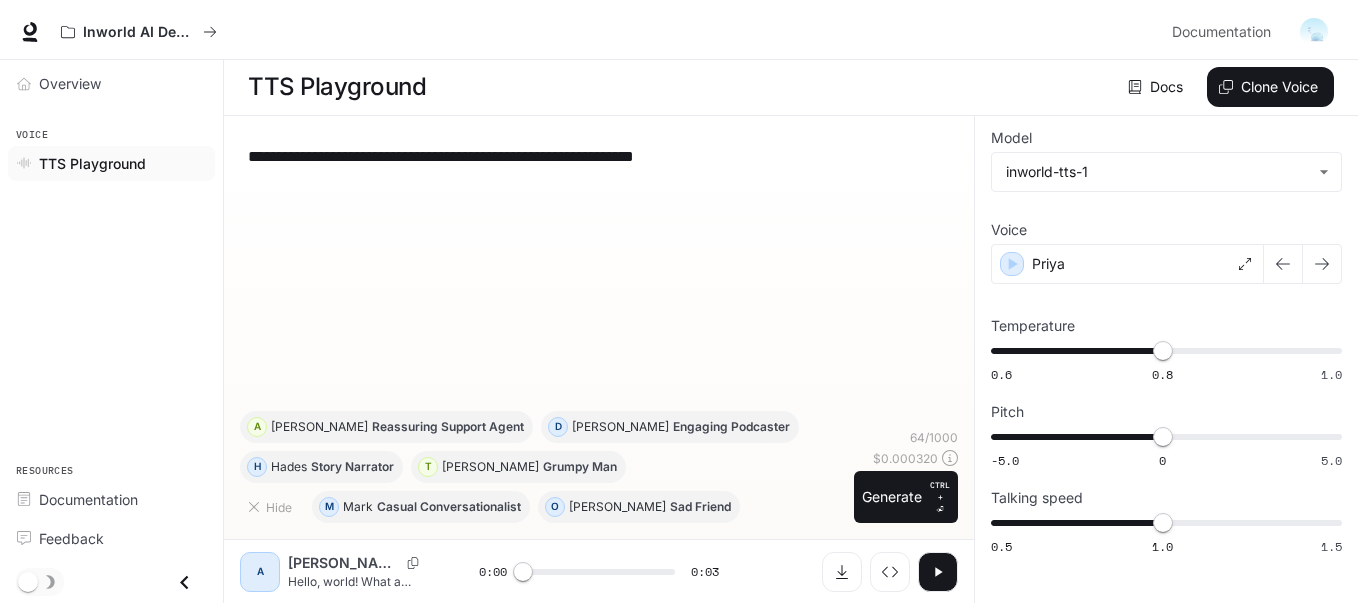 scroll, scrollTop: 1, scrollLeft: 0, axis: vertical 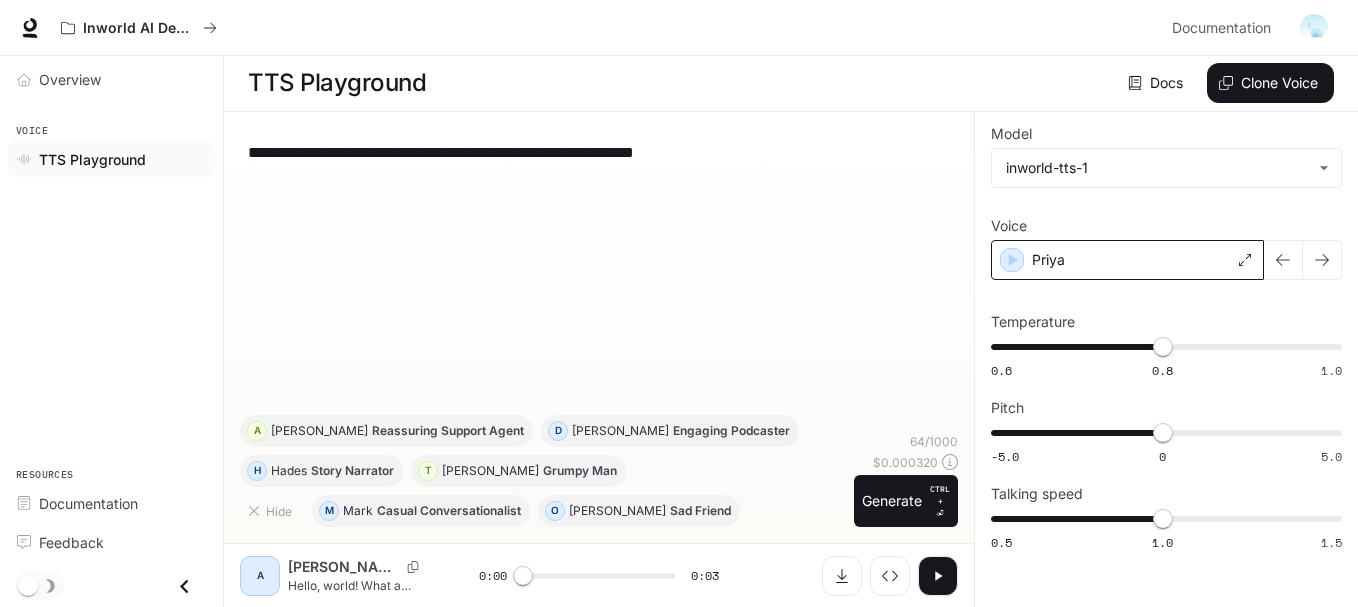 click on "Priya" at bounding box center [1127, 260] 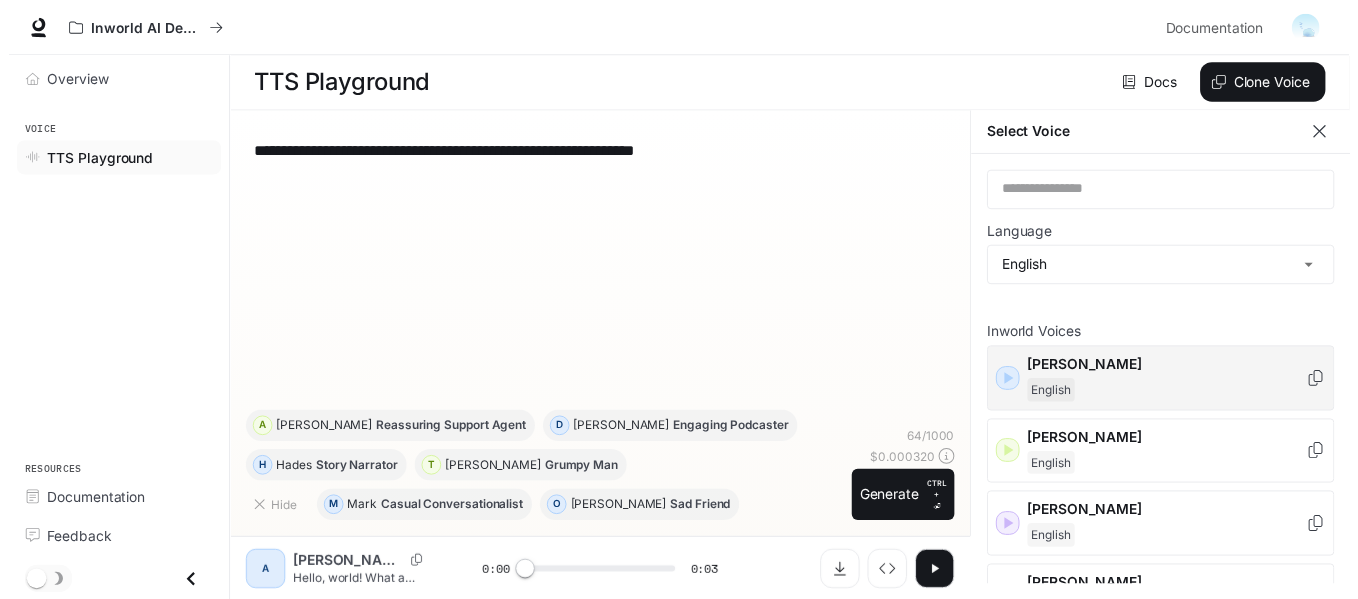 scroll, scrollTop: 9, scrollLeft: 0, axis: vertical 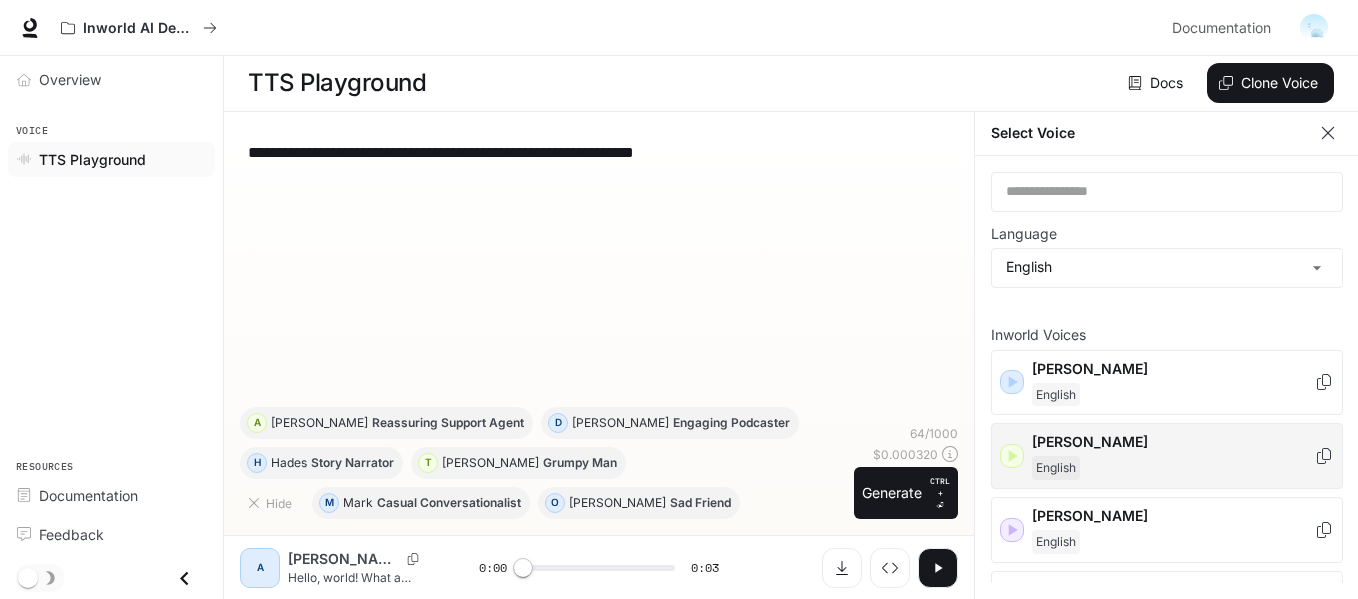 click 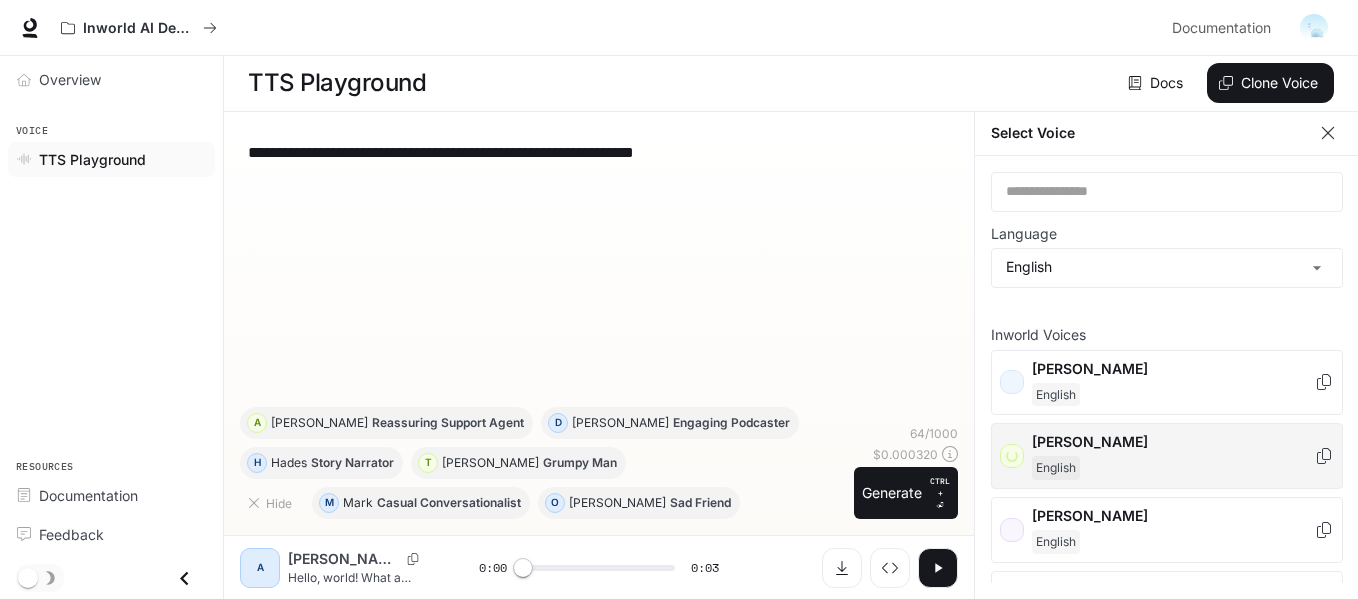 scroll, scrollTop: 100, scrollLeft: 0, axis: vertical 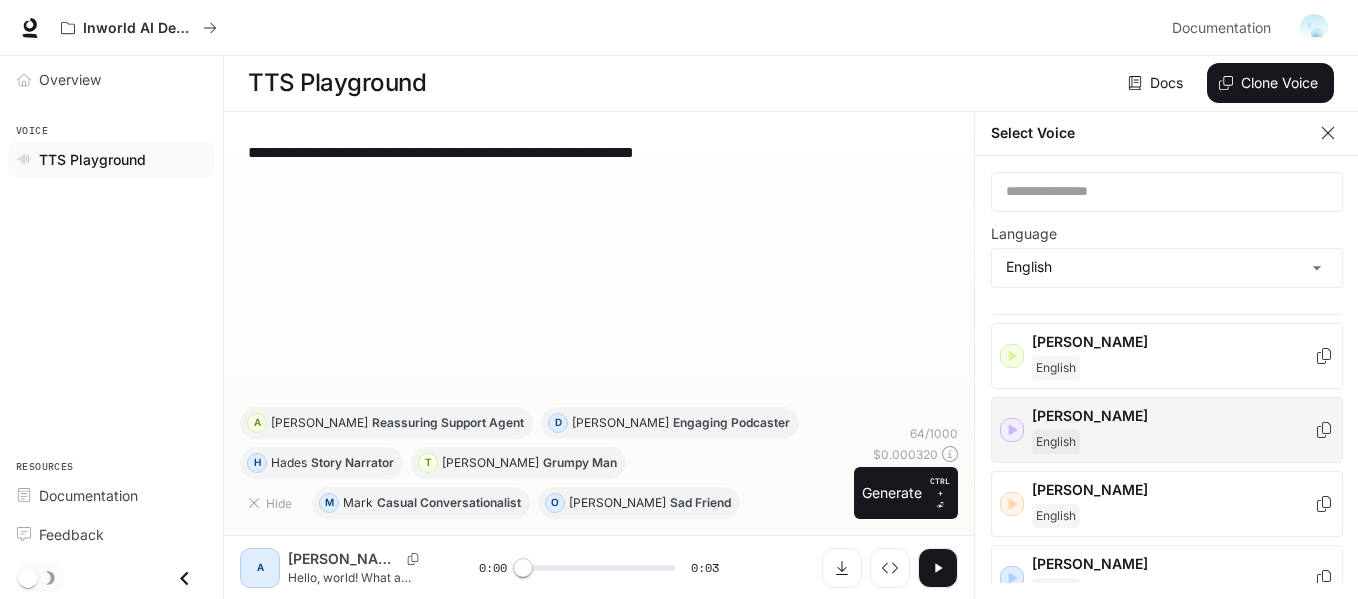click 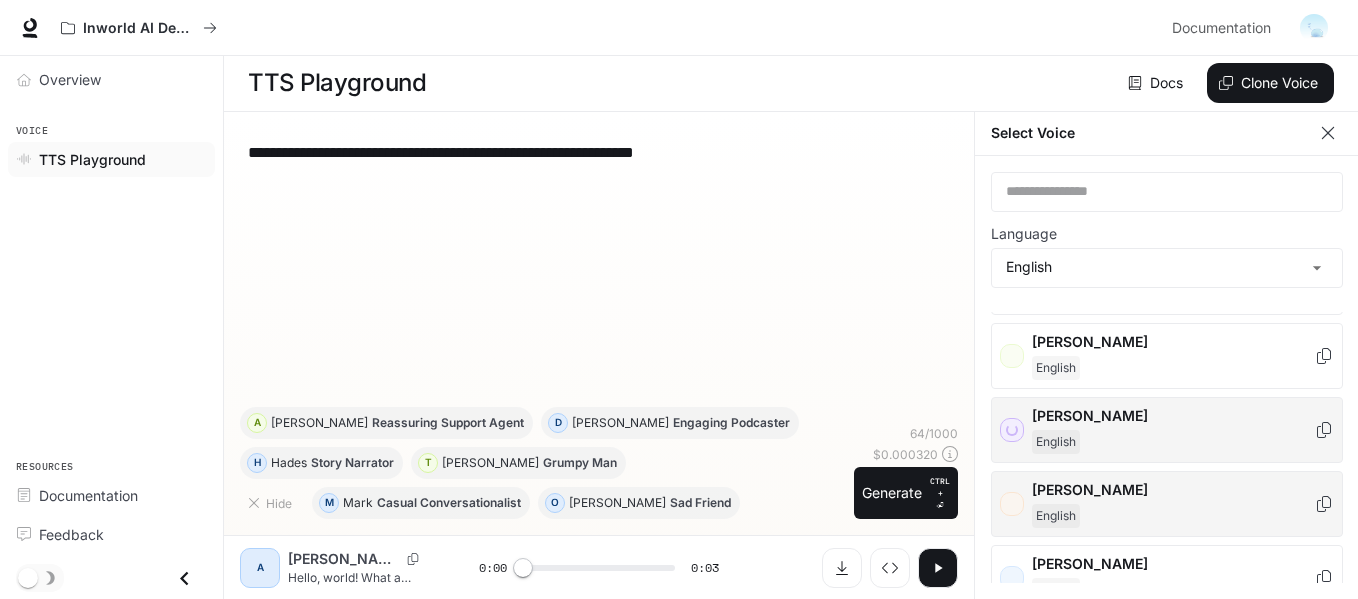 scroll, scrollTop: 200, scrollLeft: 0, axis: vertical 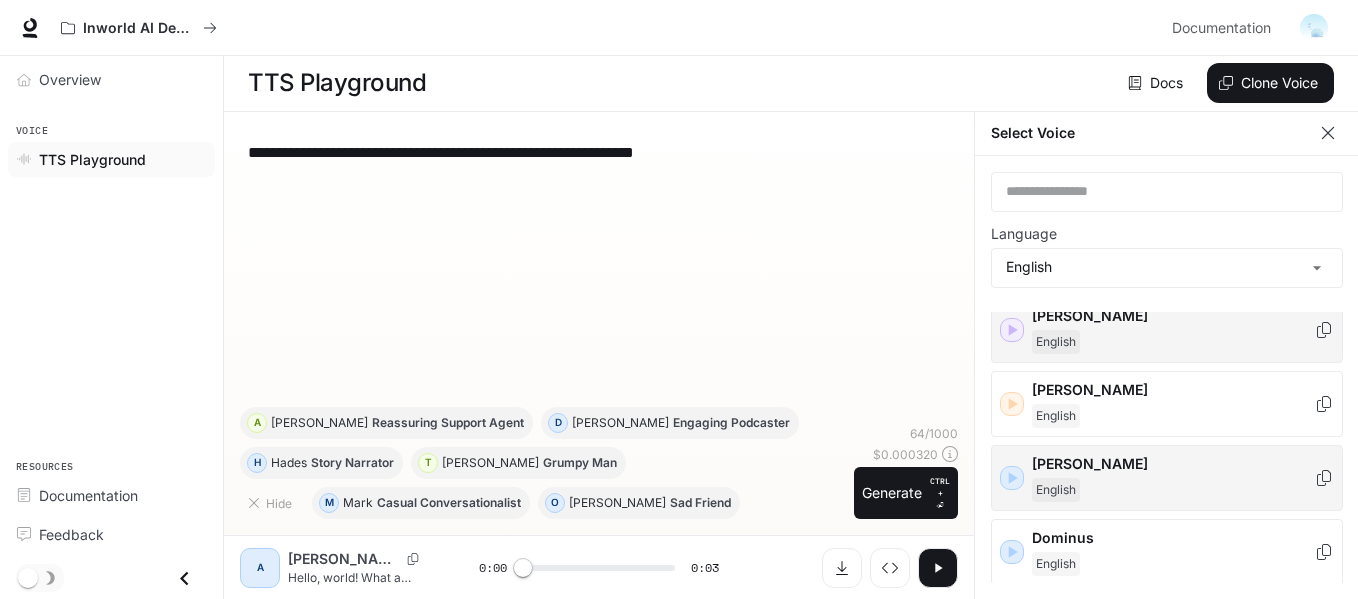 click 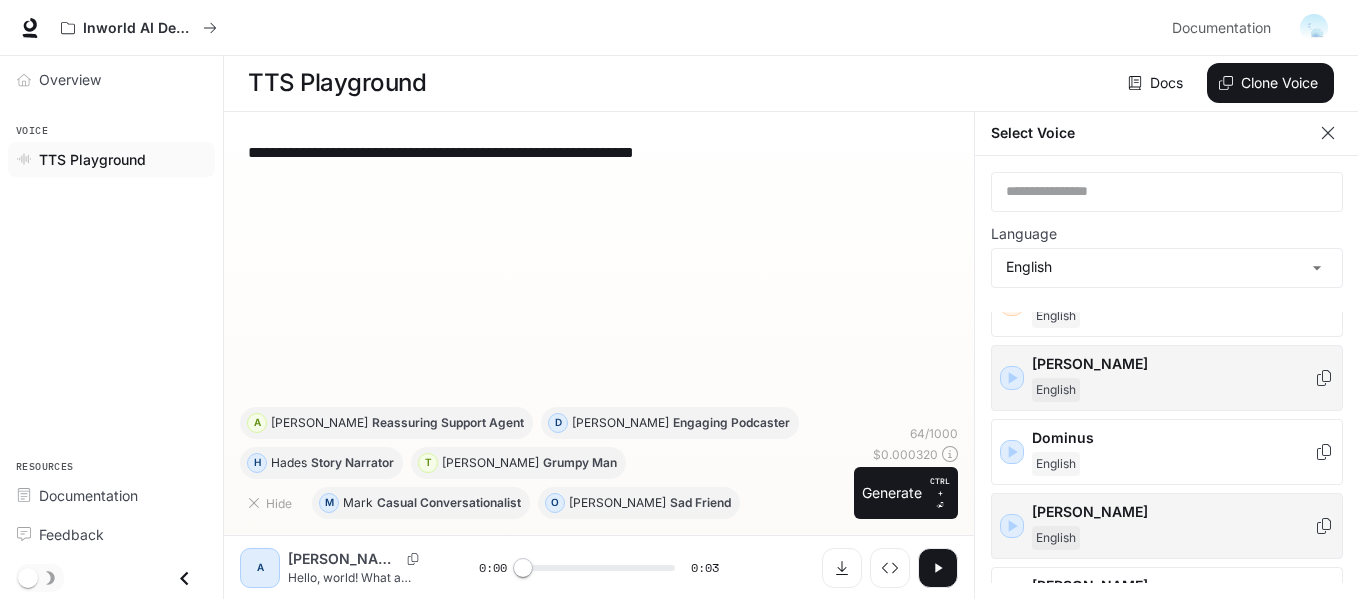 scroll, scrollTop: 400, scrollLeft: 0, axis: vertical 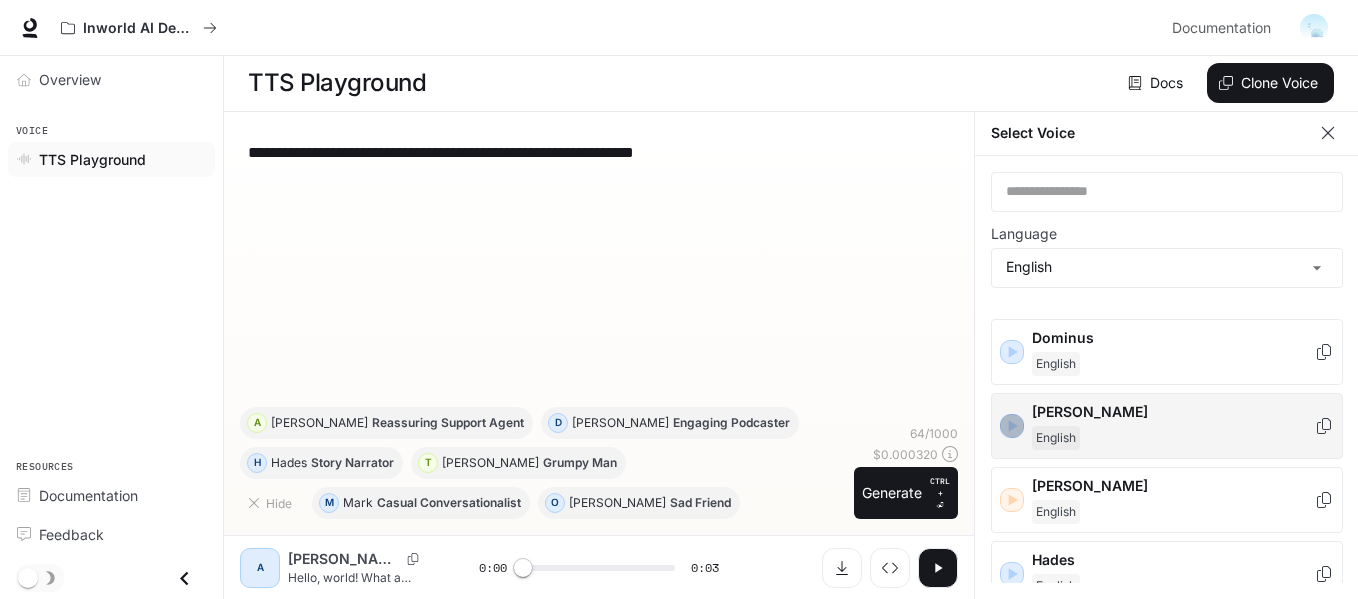 click 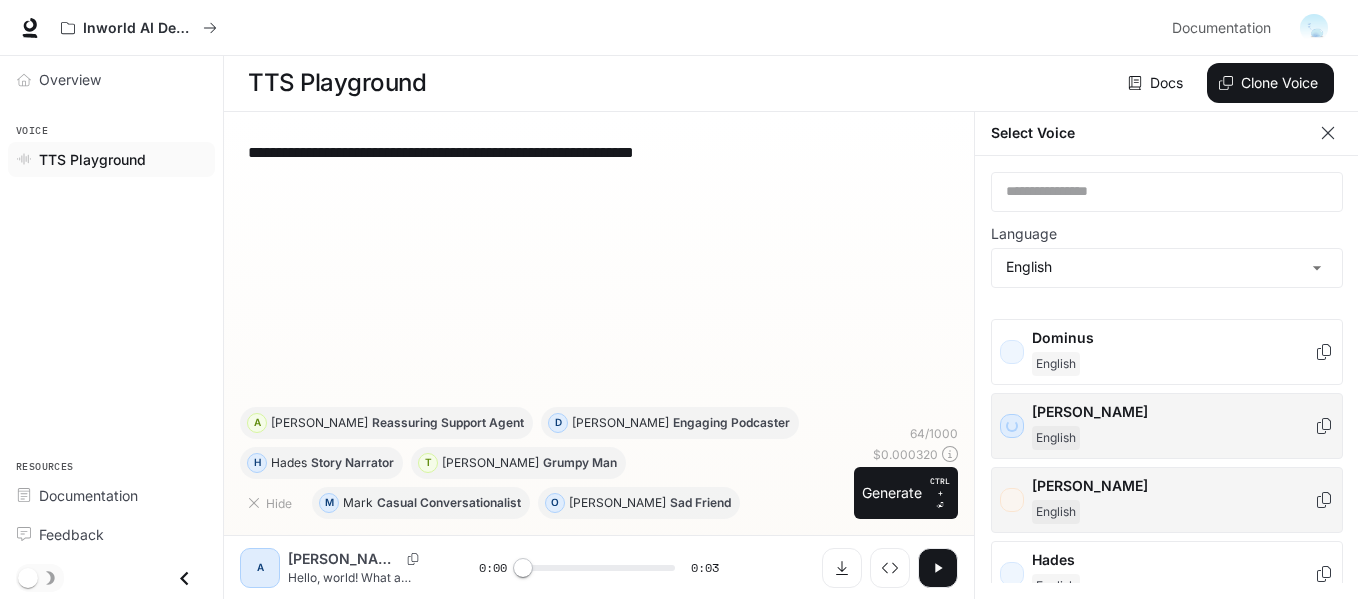 click on "[PERSON_NAME]" at bounding box center [1167, 500] 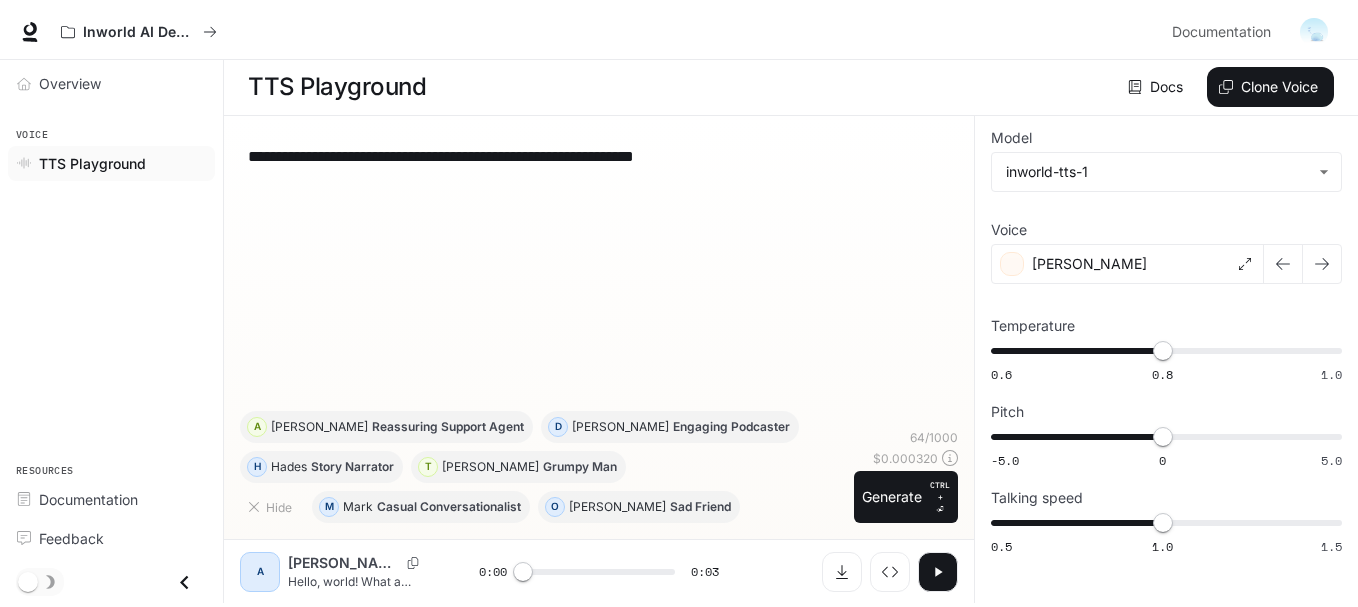 scroll, scrollTop: 1, scrollLeft: 0, axis: vertical 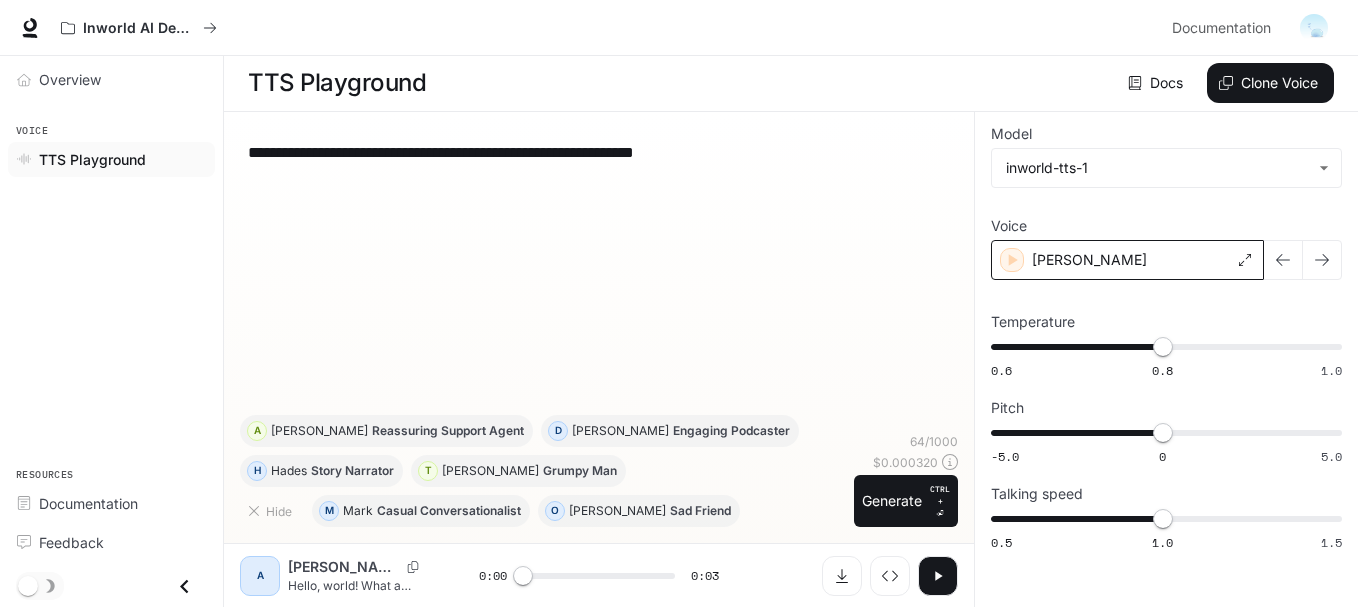 click on "[PERSON_NAME]" at bounding box center (1127, 260) 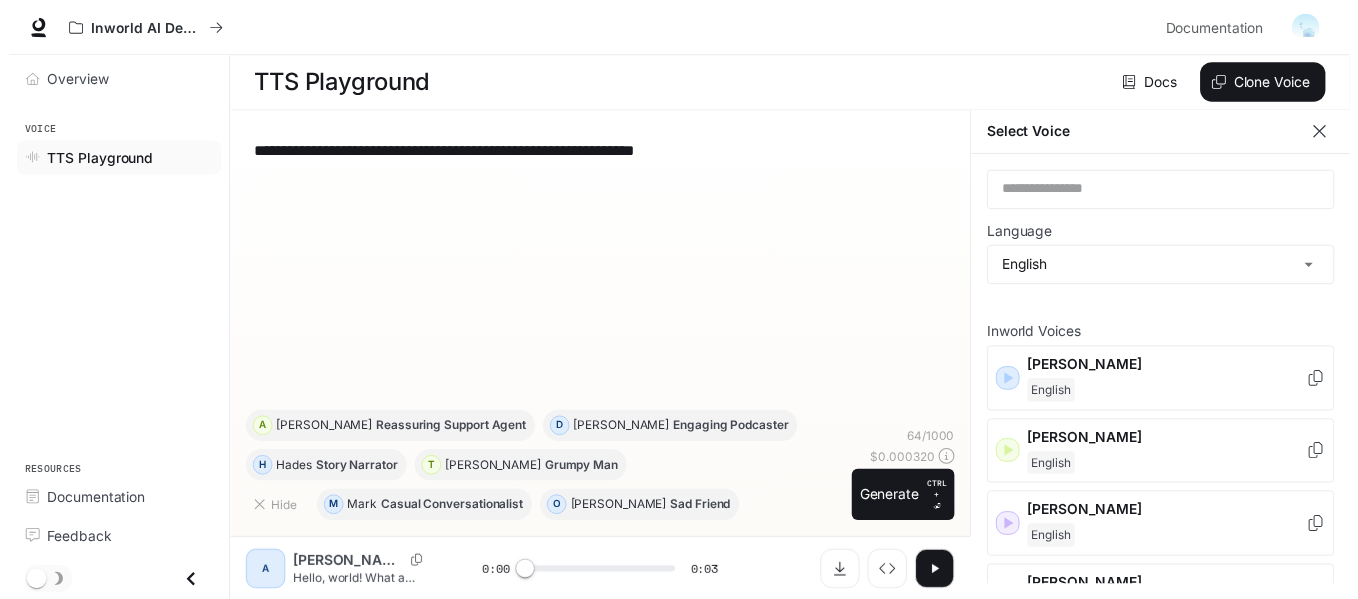 scroll, scrollTop: 9, scrollLeft: 0, axis: vertical 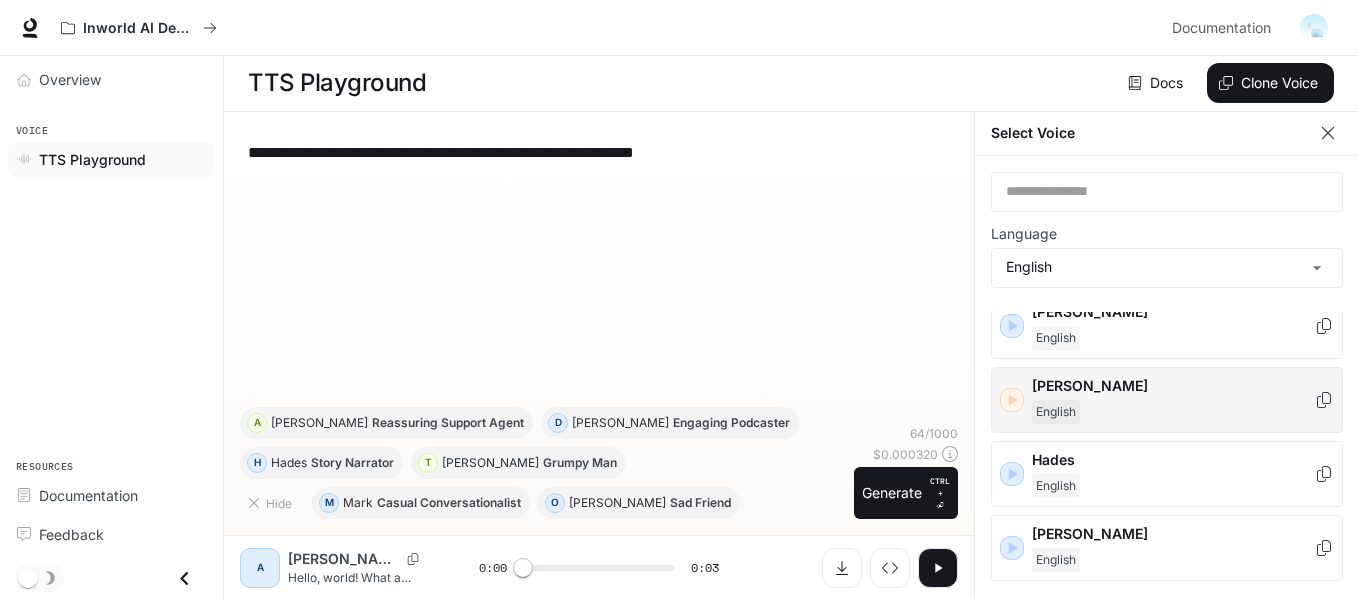 click 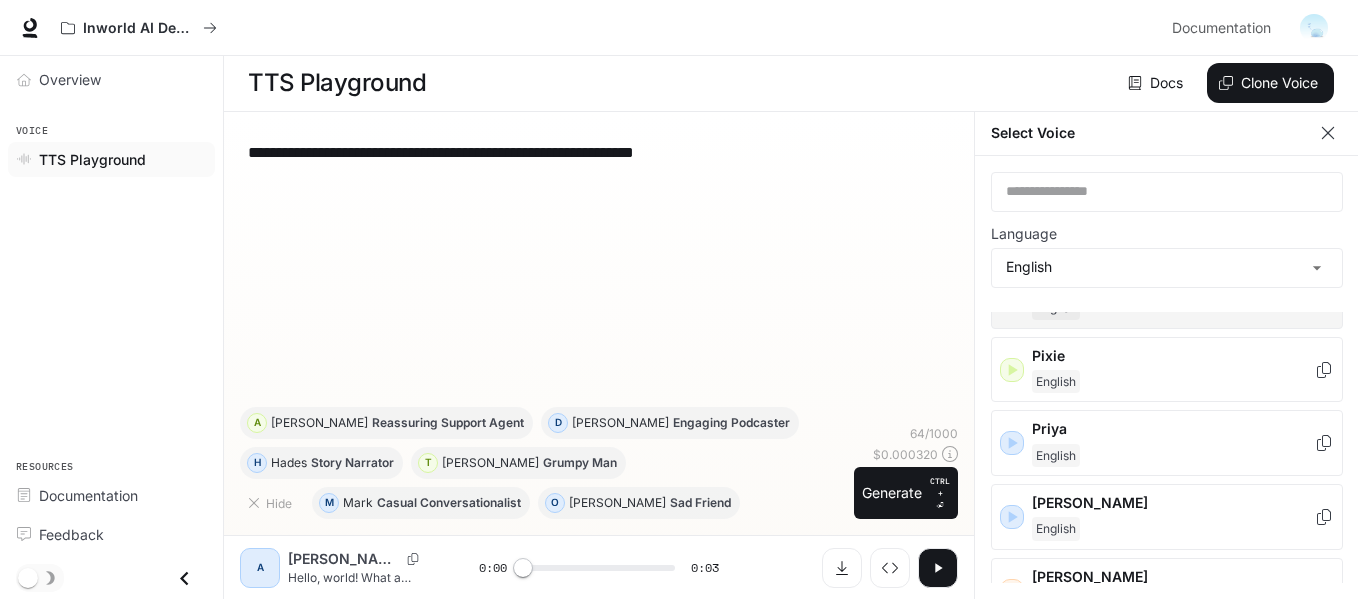 scroll, scrollTop: 1000, scrollLeft: 0, axis: vertical 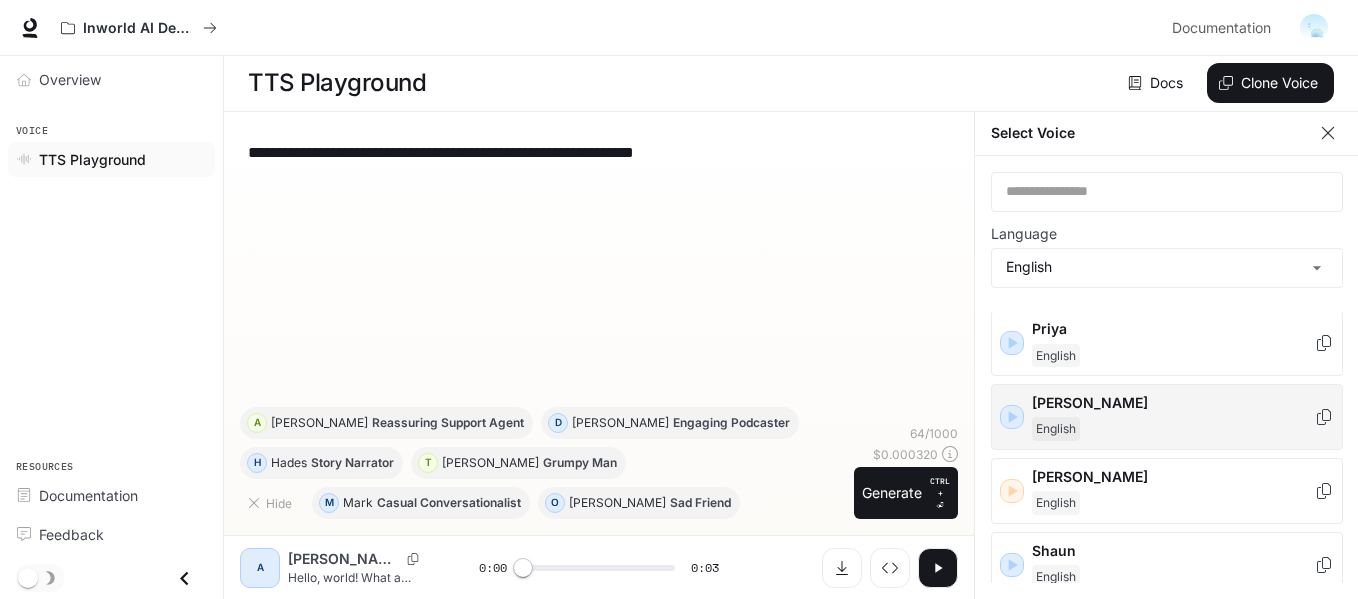 click 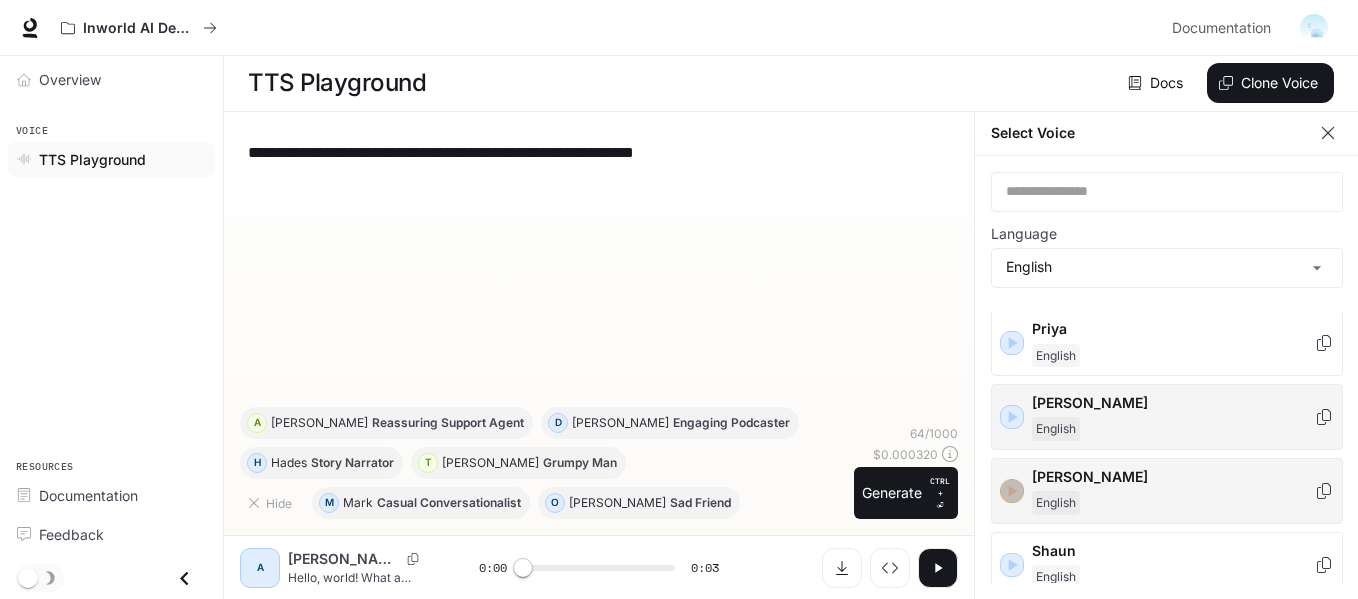 click 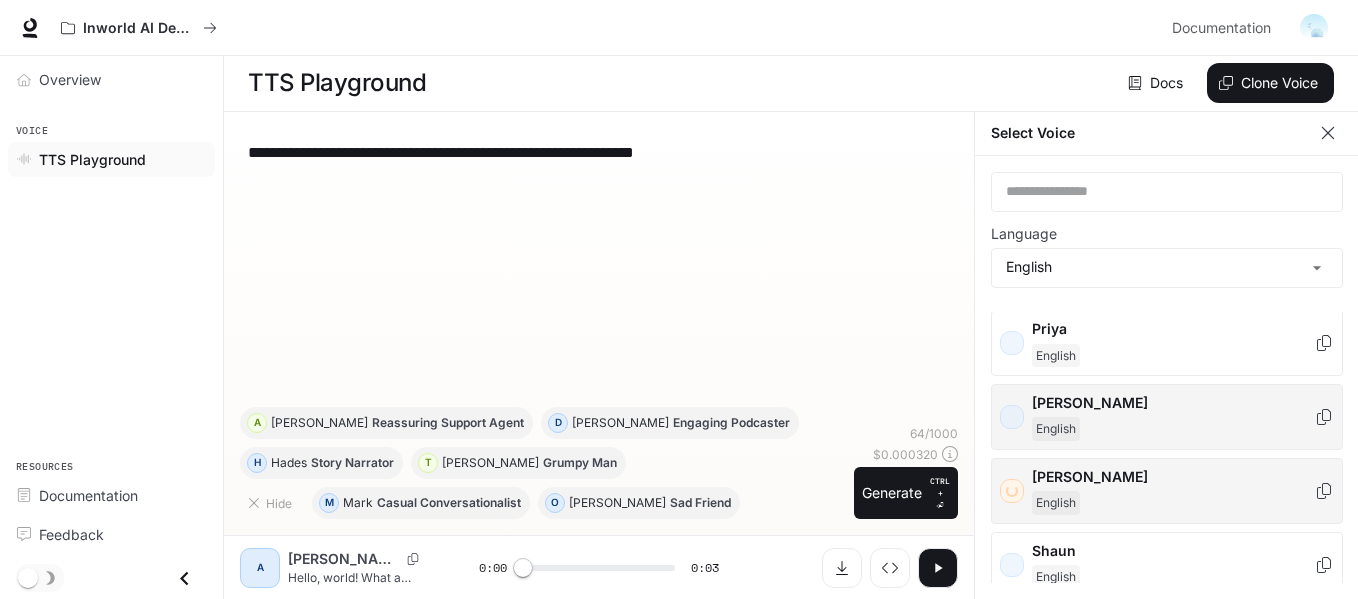 scroll, scrollTop: 1200, scrollLeft: 0, axis: vertical 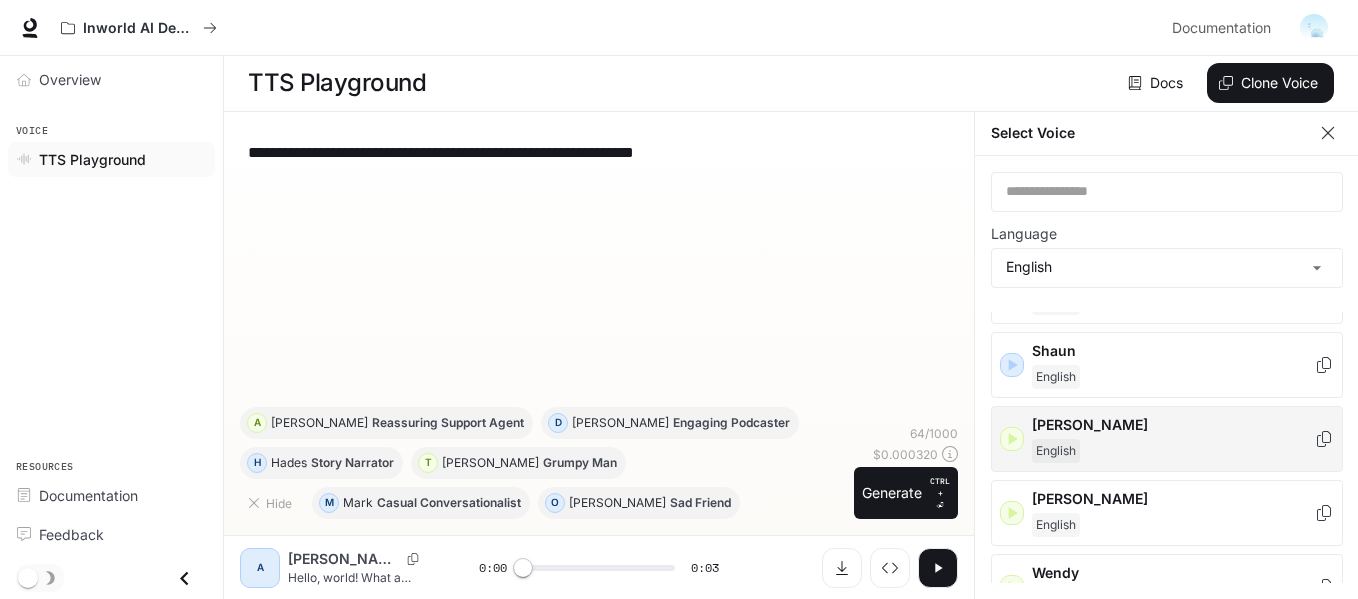 click 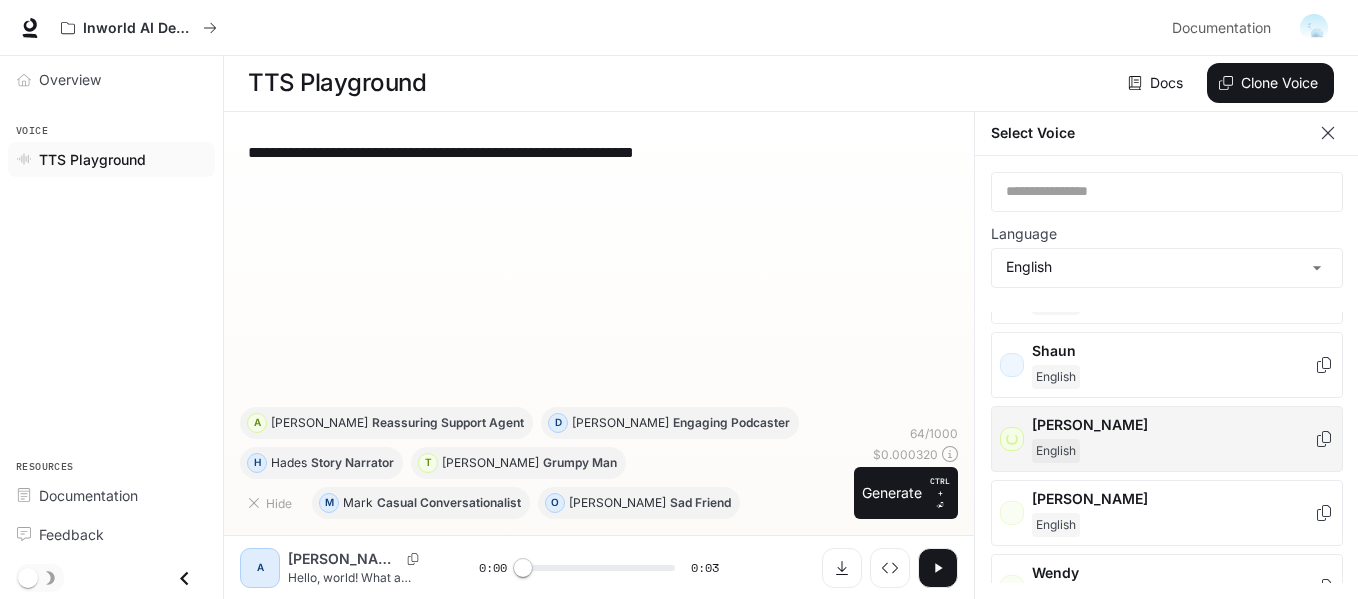 scroll, scrollTop: 1229, scrollLeft: 0, axis: vertical 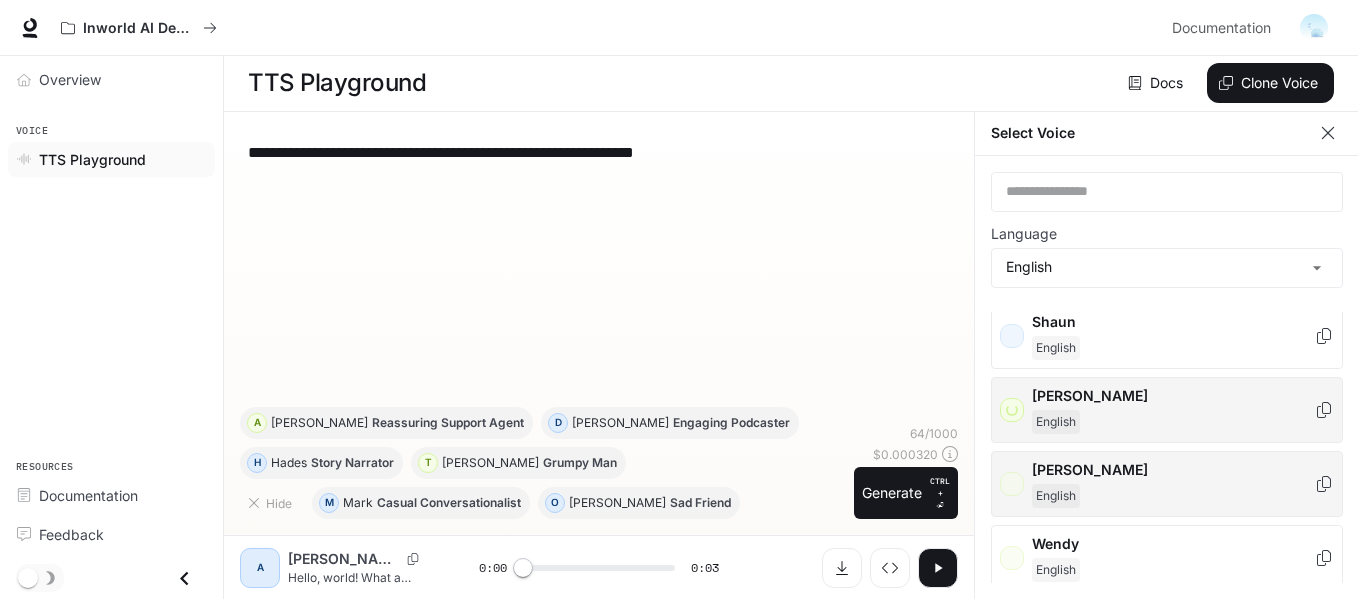 click on "[PERSON_NAME]" at bounding box center (1167, 484) 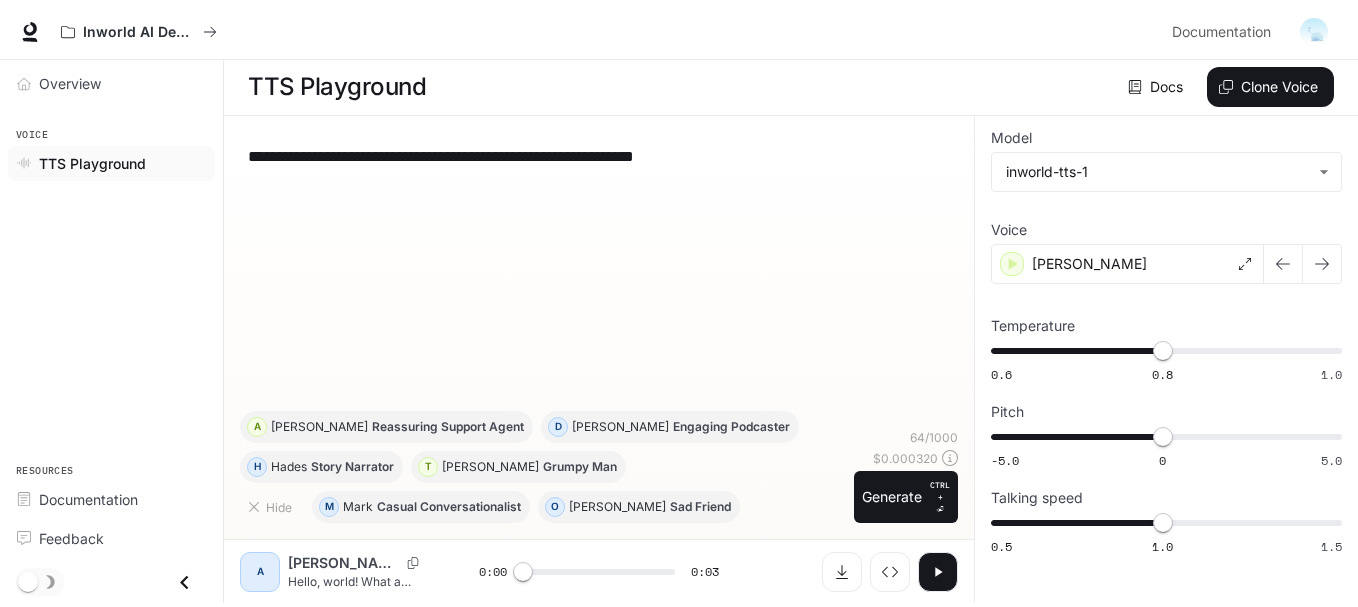 scroll, scrollTop: 1, scrollLeft: 0, axis: vertical 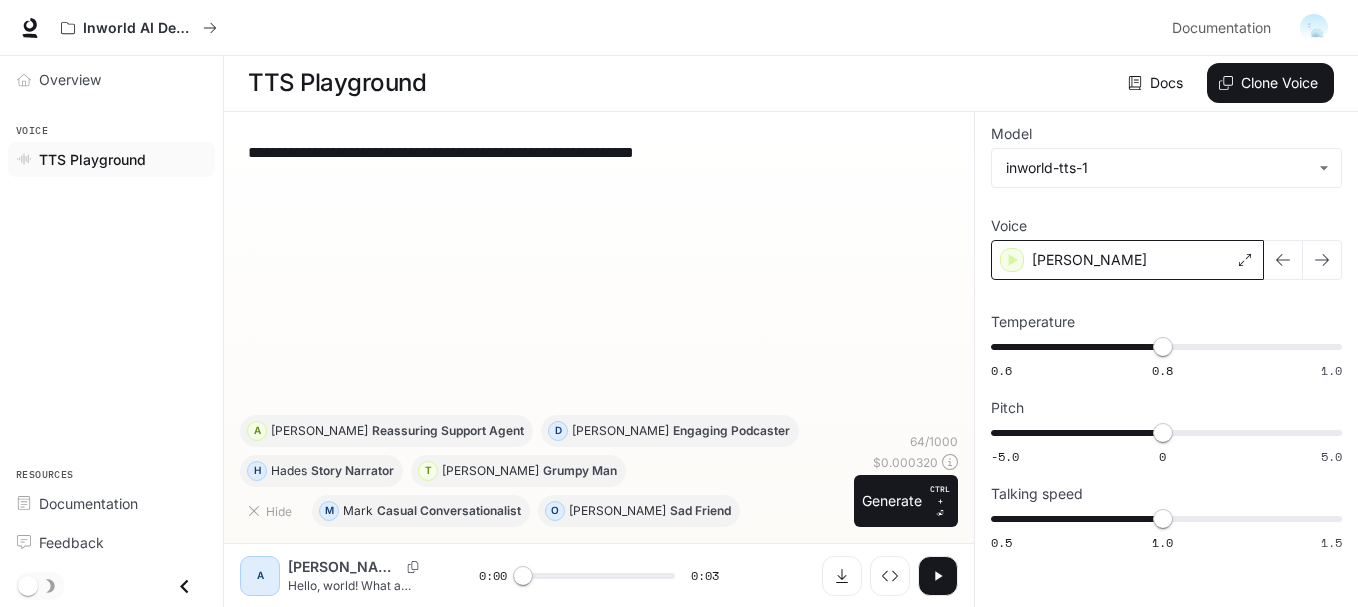 click on "[PERSON_NAME]" at bounding box center (1127, 260) 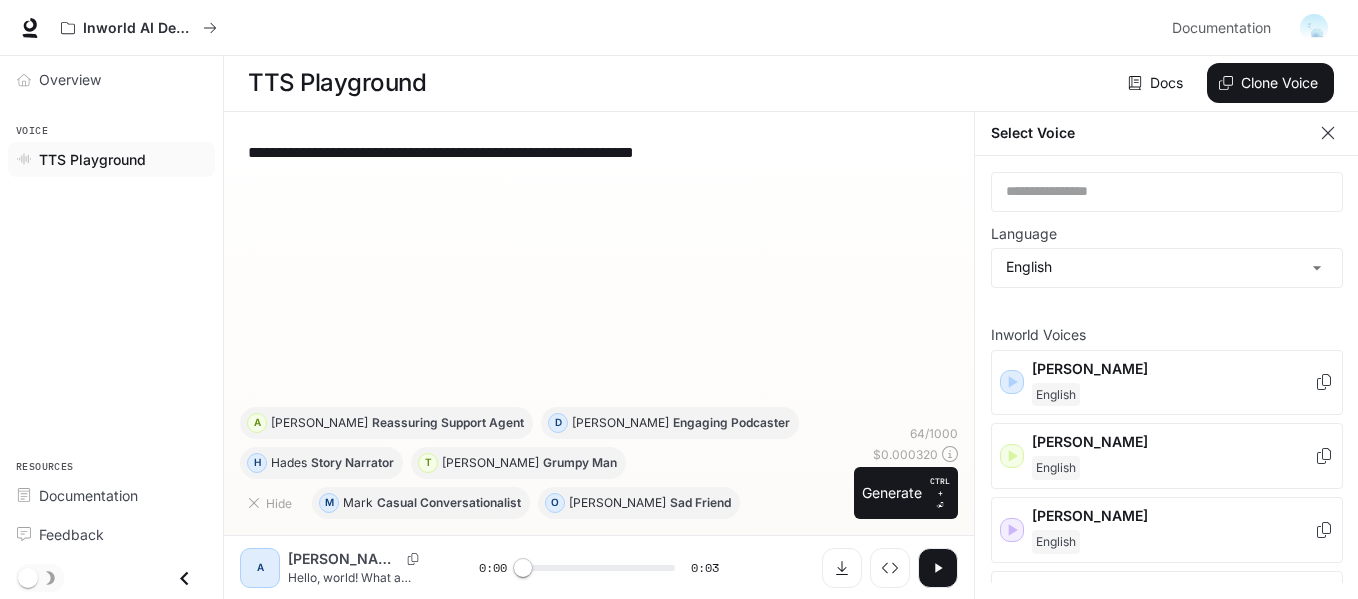 click on "**********" at bounding box center (679, 299) 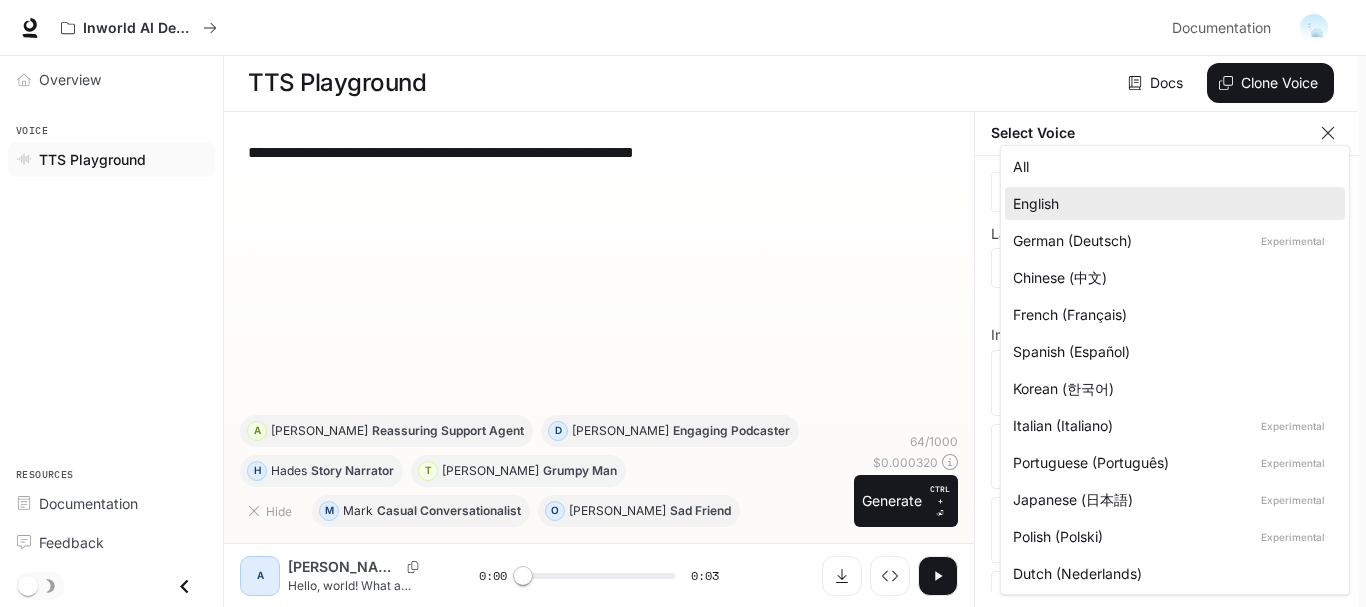 click at bounding box center (683, 303) 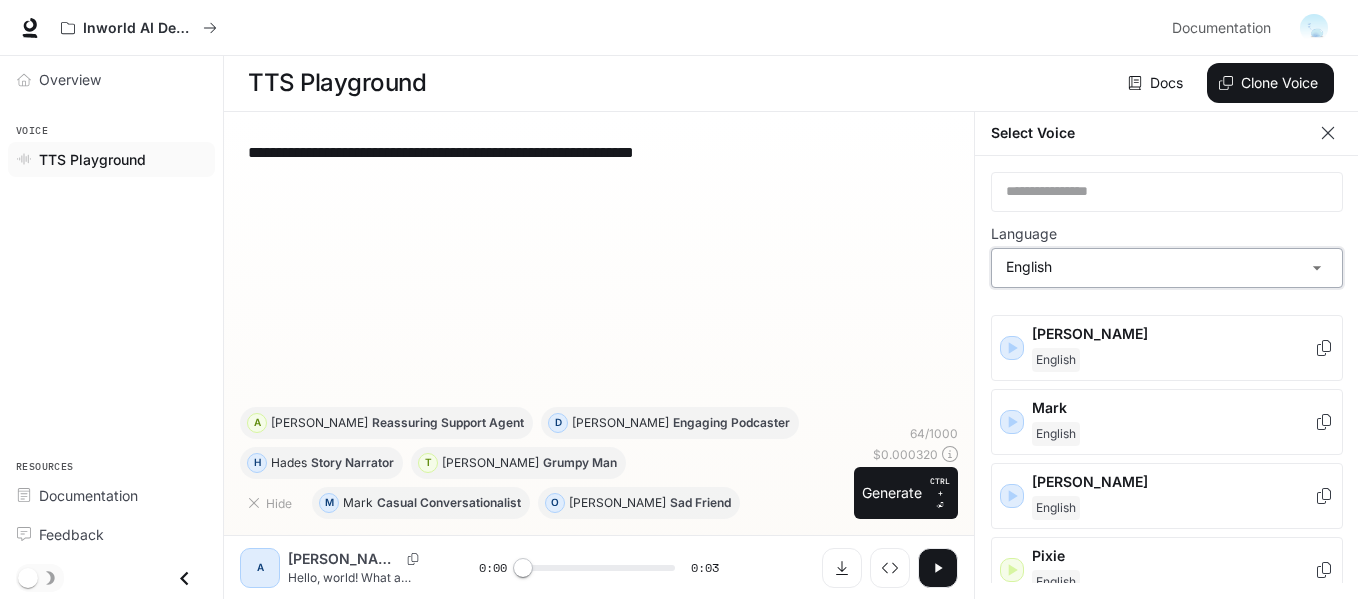 scroll, scrollTop: 1229, scrollLeft: 0, axis: vertical 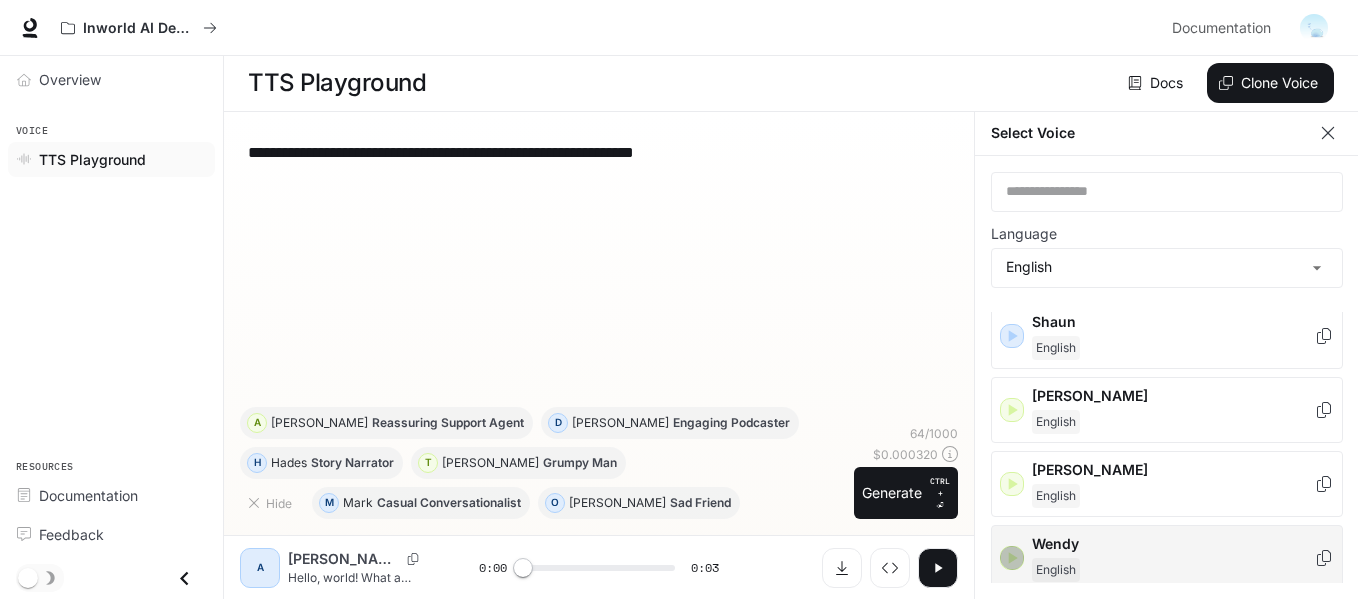 click 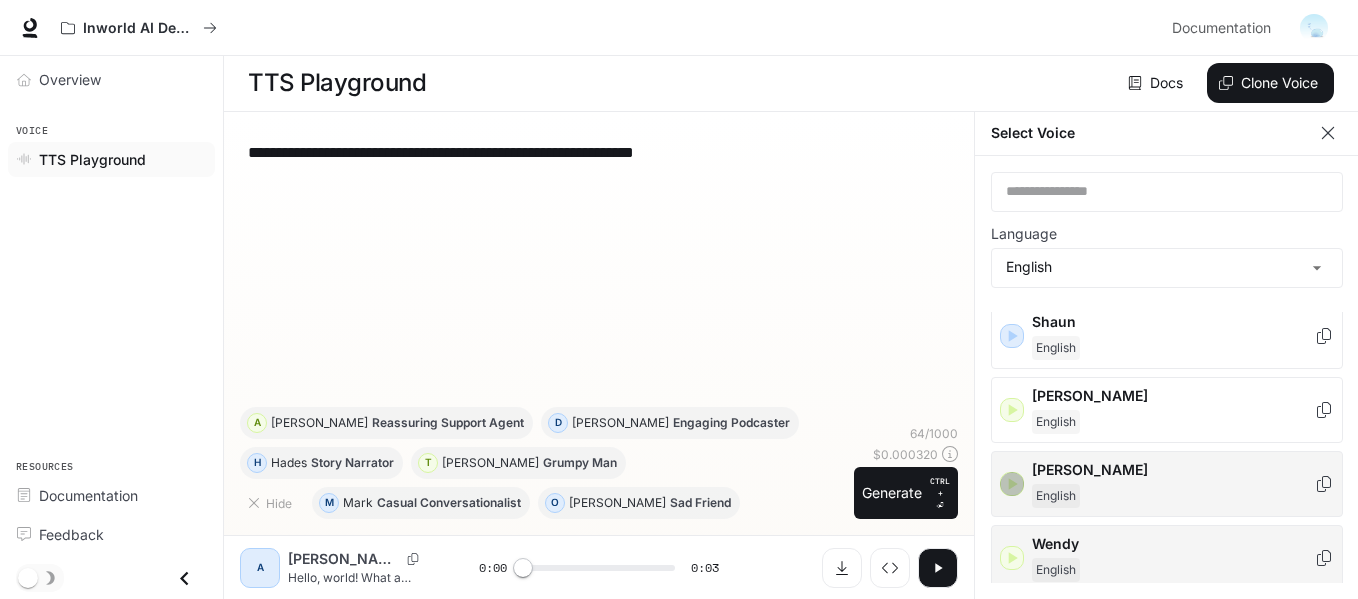 click 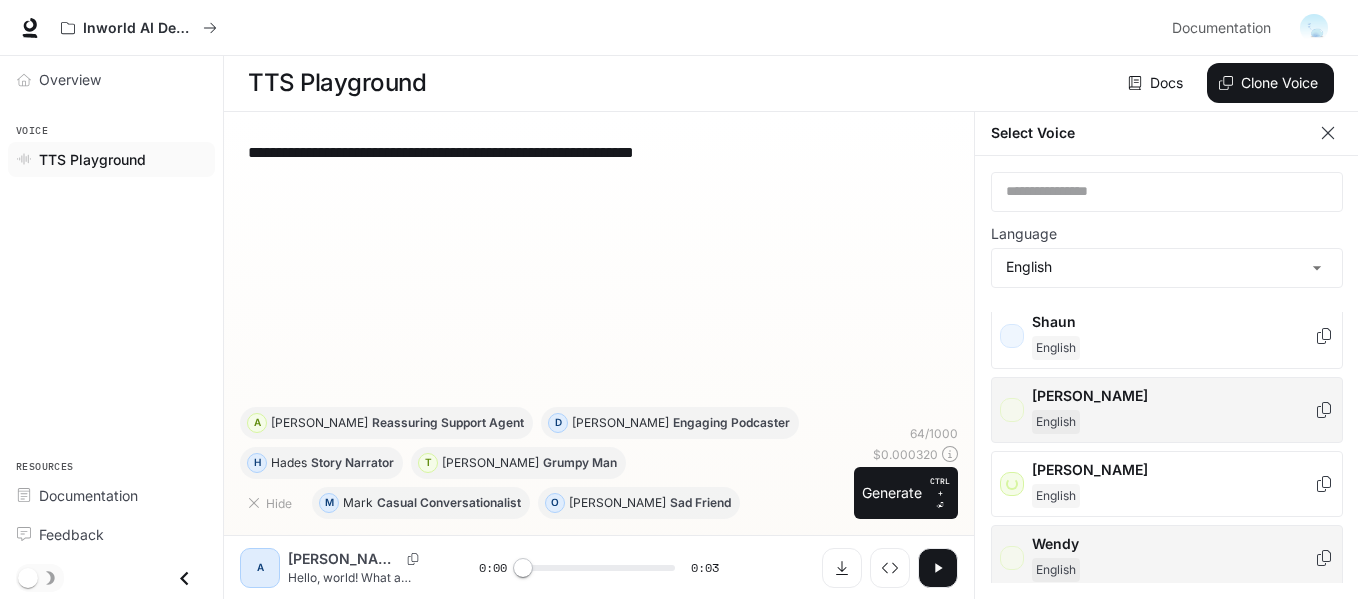 click on "[PERSON_NAME]" at bounding box center [1167, 410] 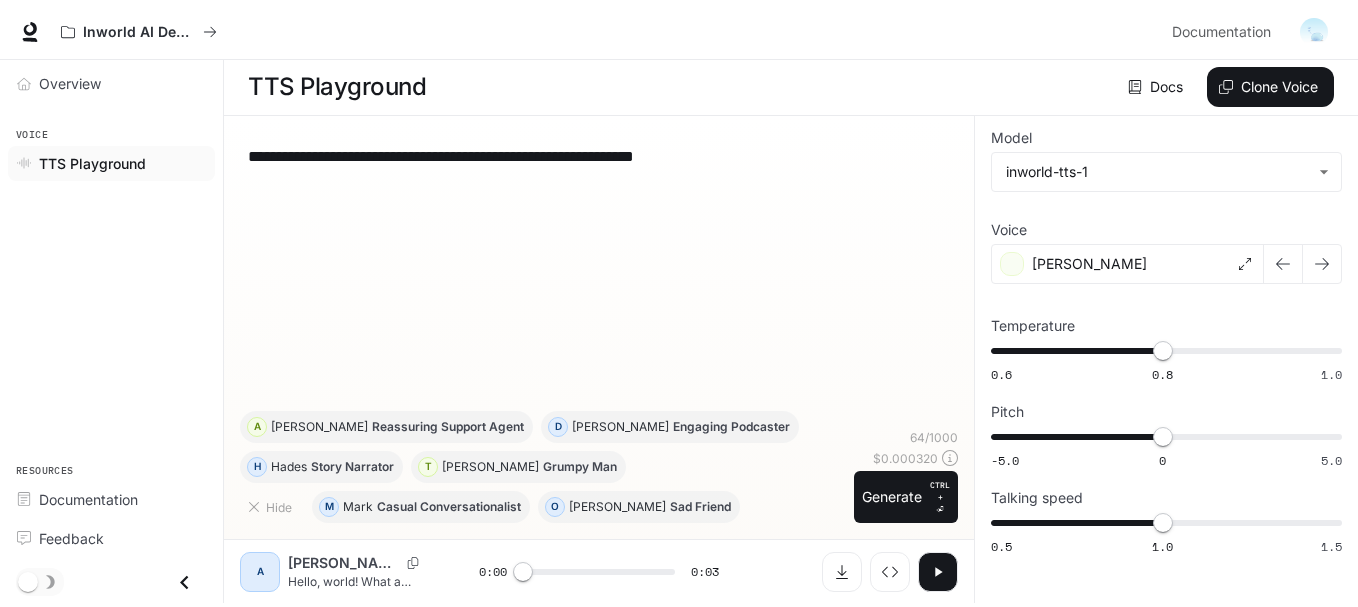 scroll, scrollTop: 1, scrollLeft: 0, axis: vertical 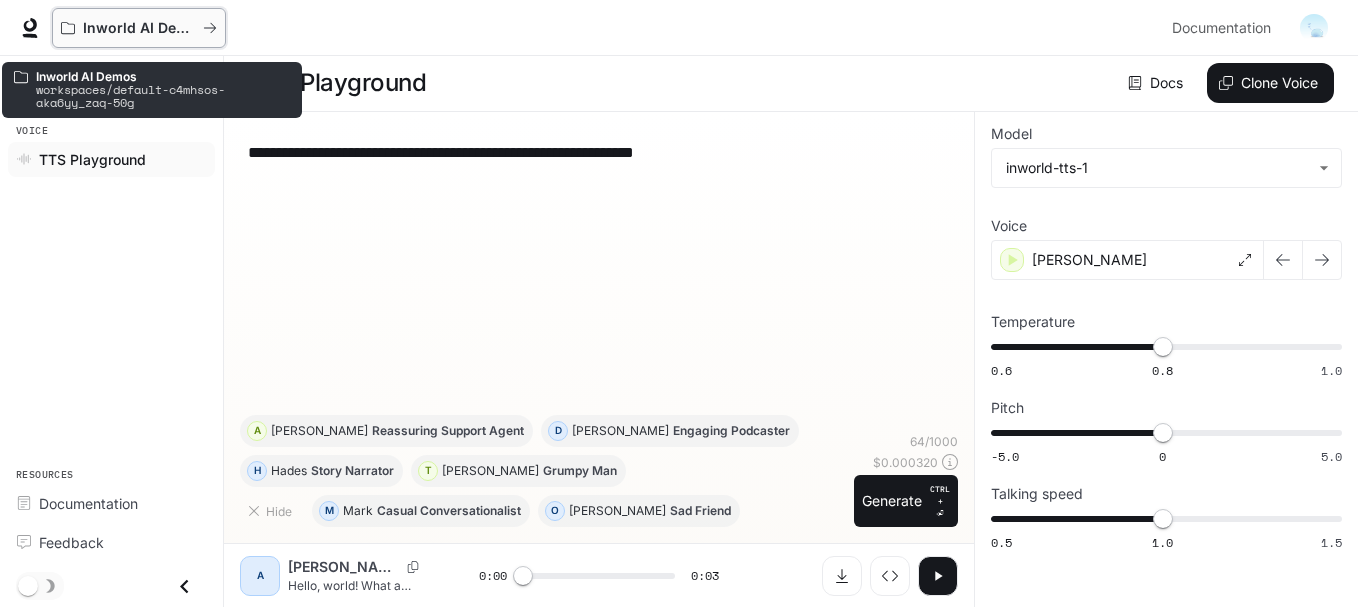 click on "Inworld AI Demos" at bounding box center (139, 28) 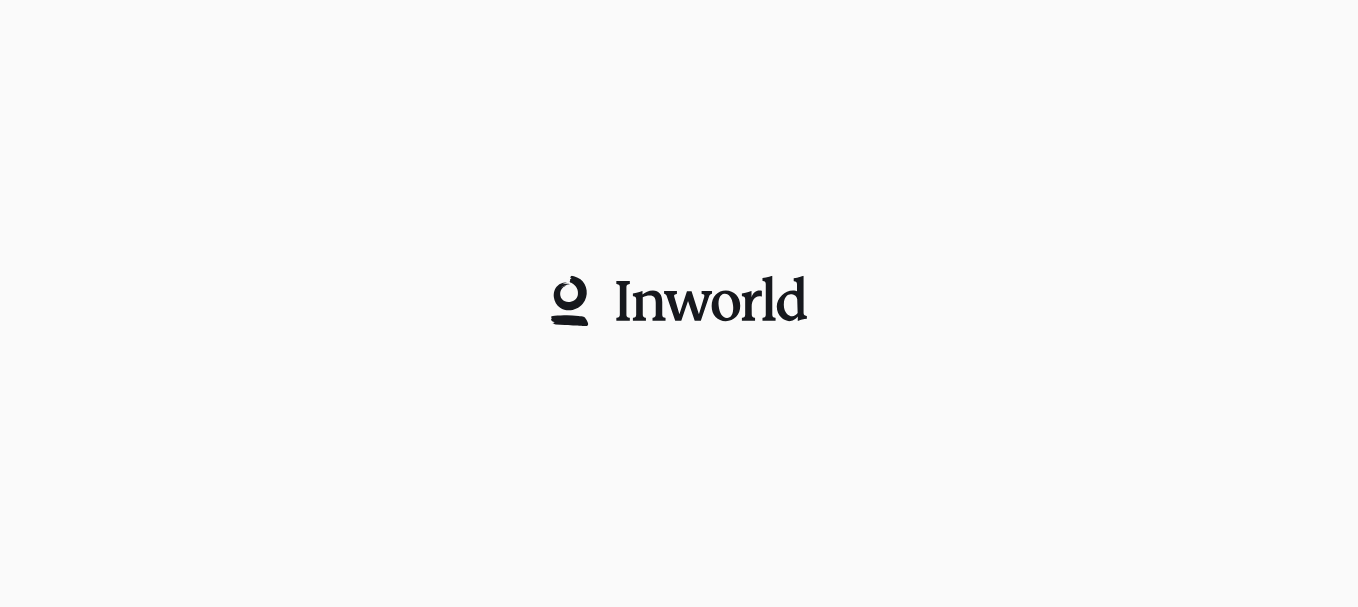 scroll, scrollTop: 0, scrollLeft: 0, axis: both 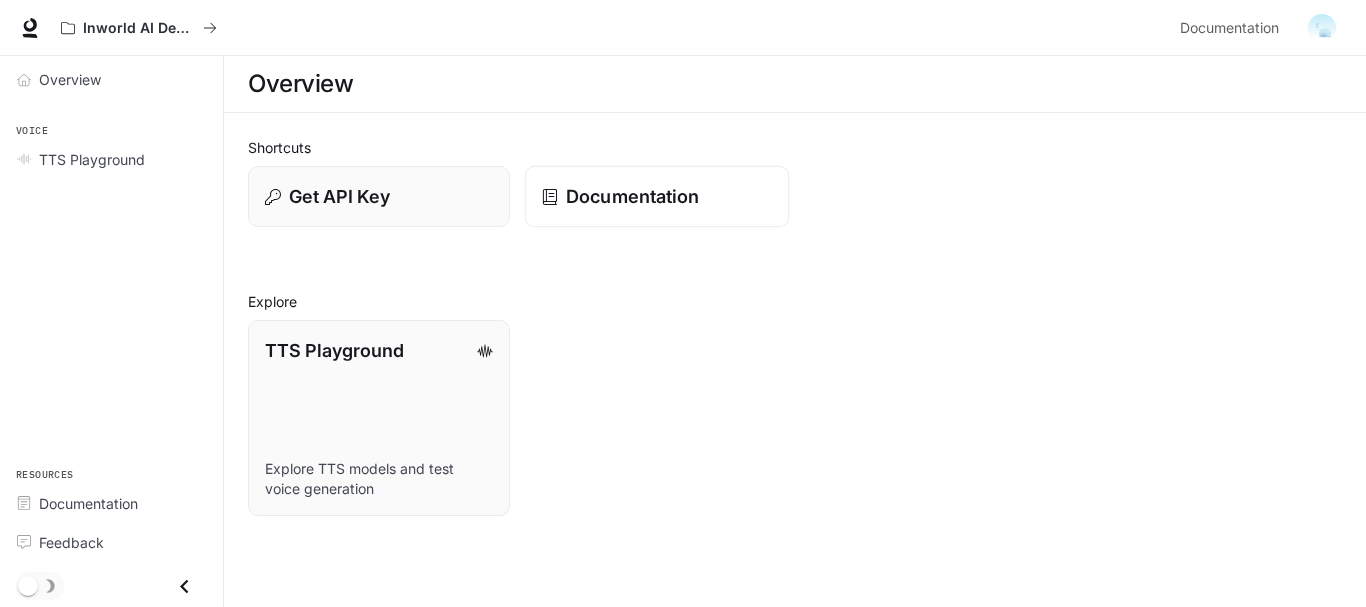 click on "Documentation" at bounding box center (656, 196) 